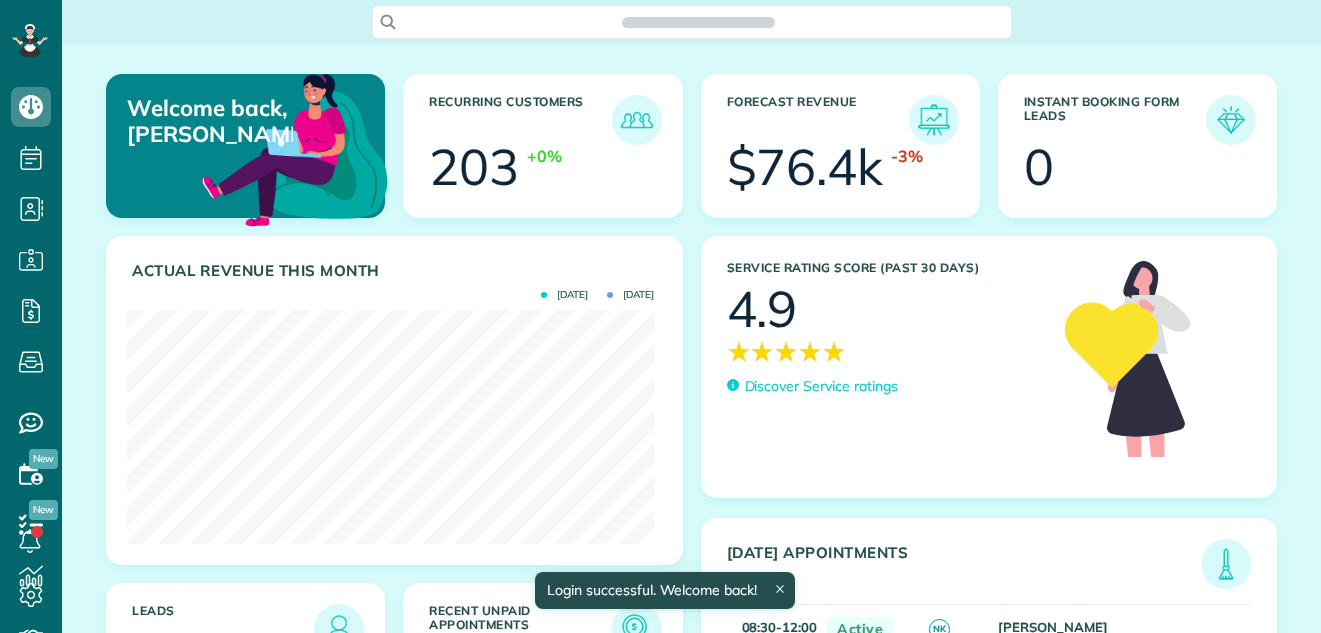 scroll, scrollTop: 0, scrollLeft: 0, axis: both 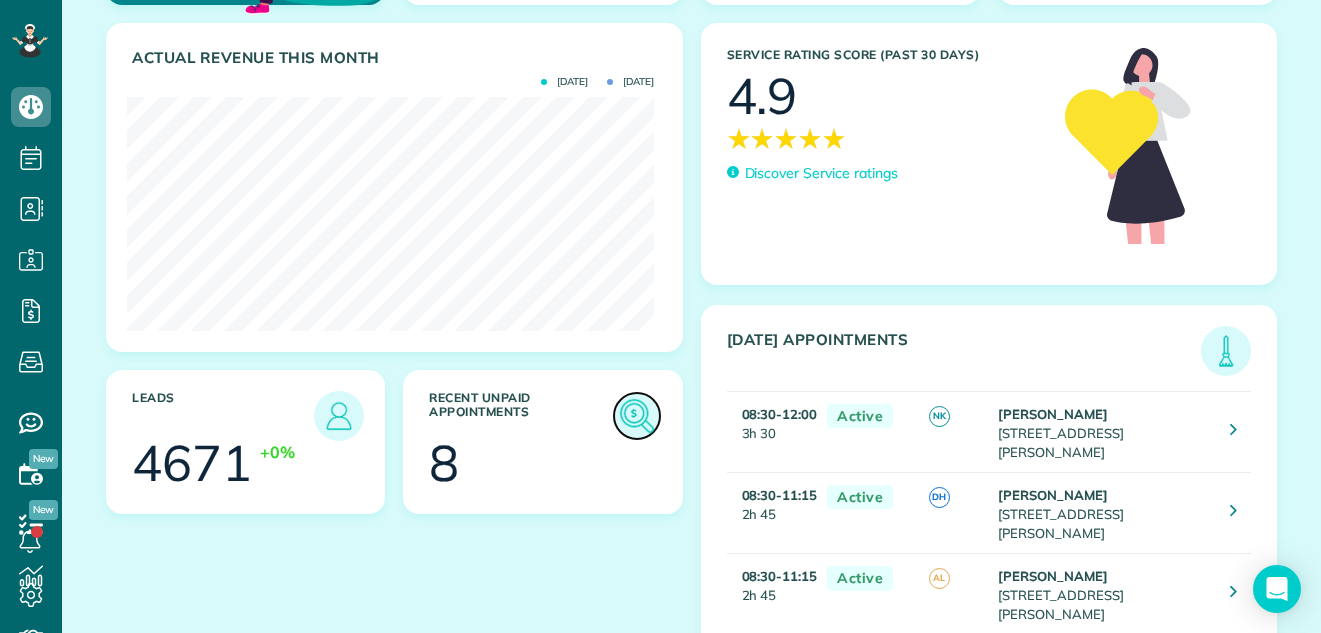 click at bounding box center [637, 416] 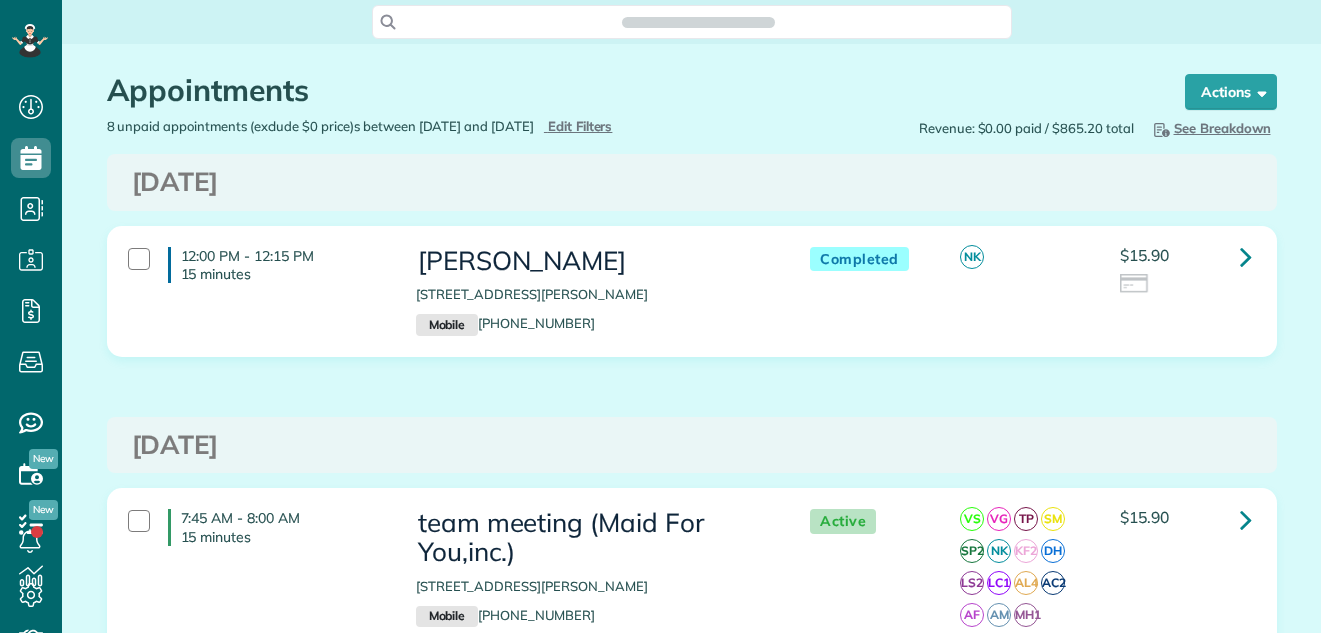 scroll, scrollTop: 0, scrollLeft: 0, axis: both 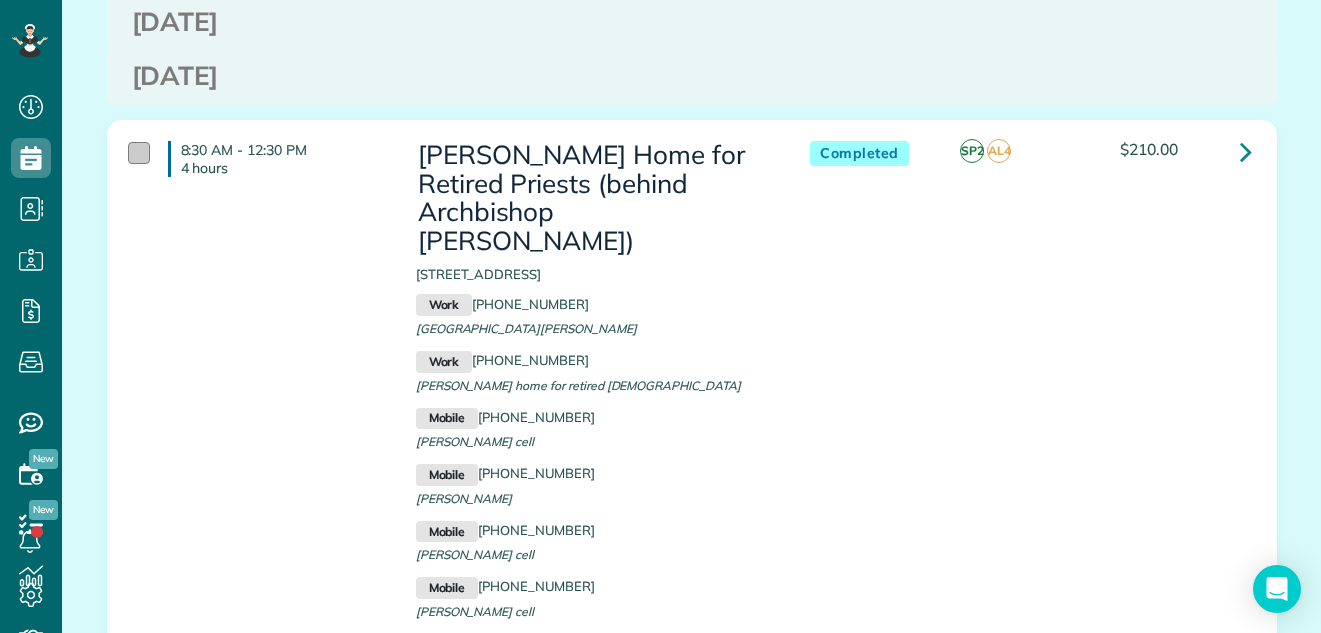 click at bounding box center [139, 153] 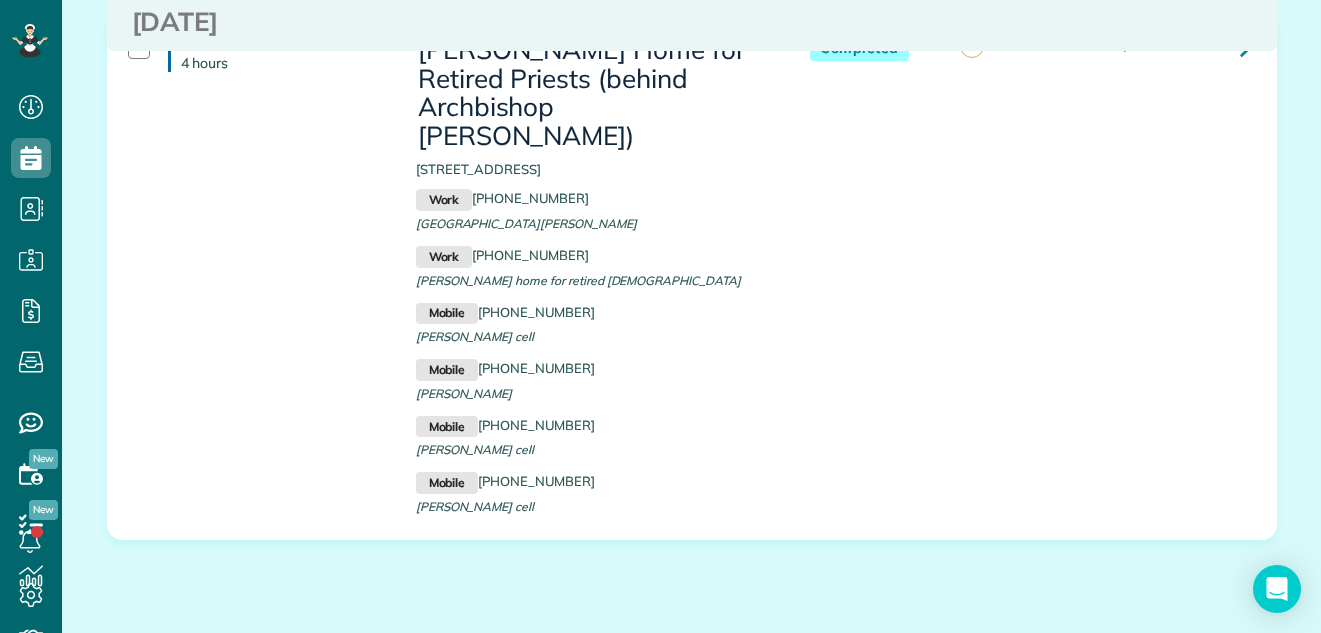 scroll, scrollTop: 2198, scrollLeft: 0, axis: vertical 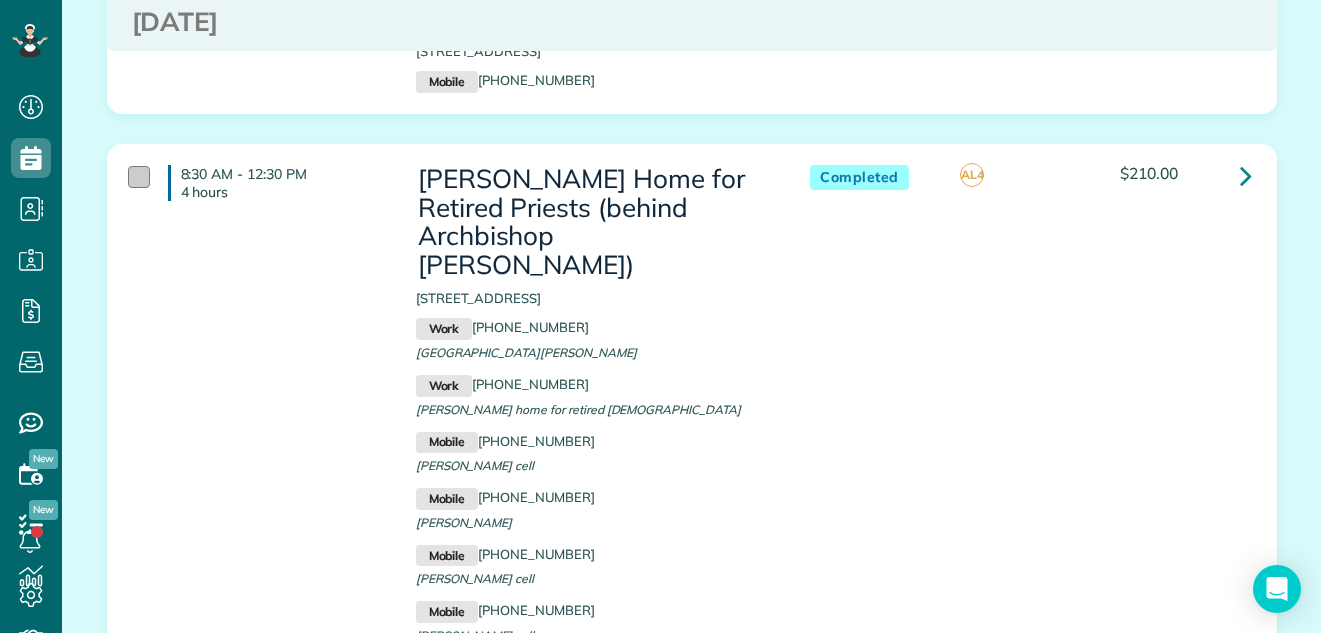 click at bounding box center (139, 177) 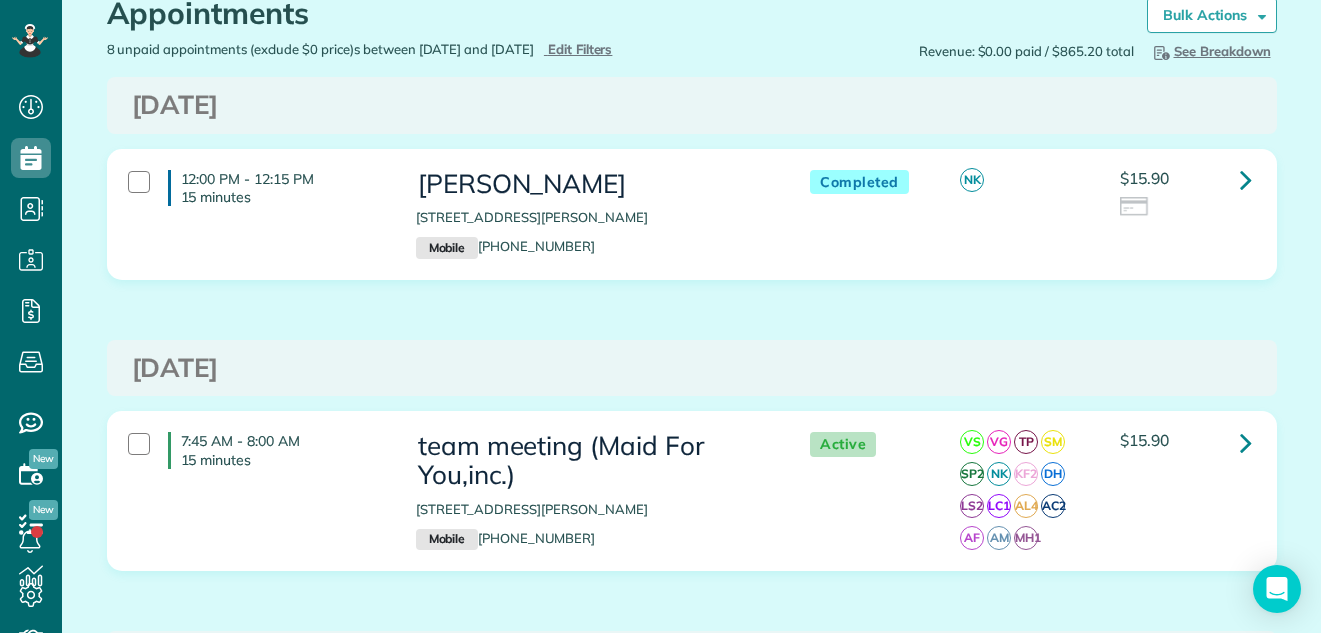 scroll, scrollTop: 0, scrollLeft: 0, axis: both 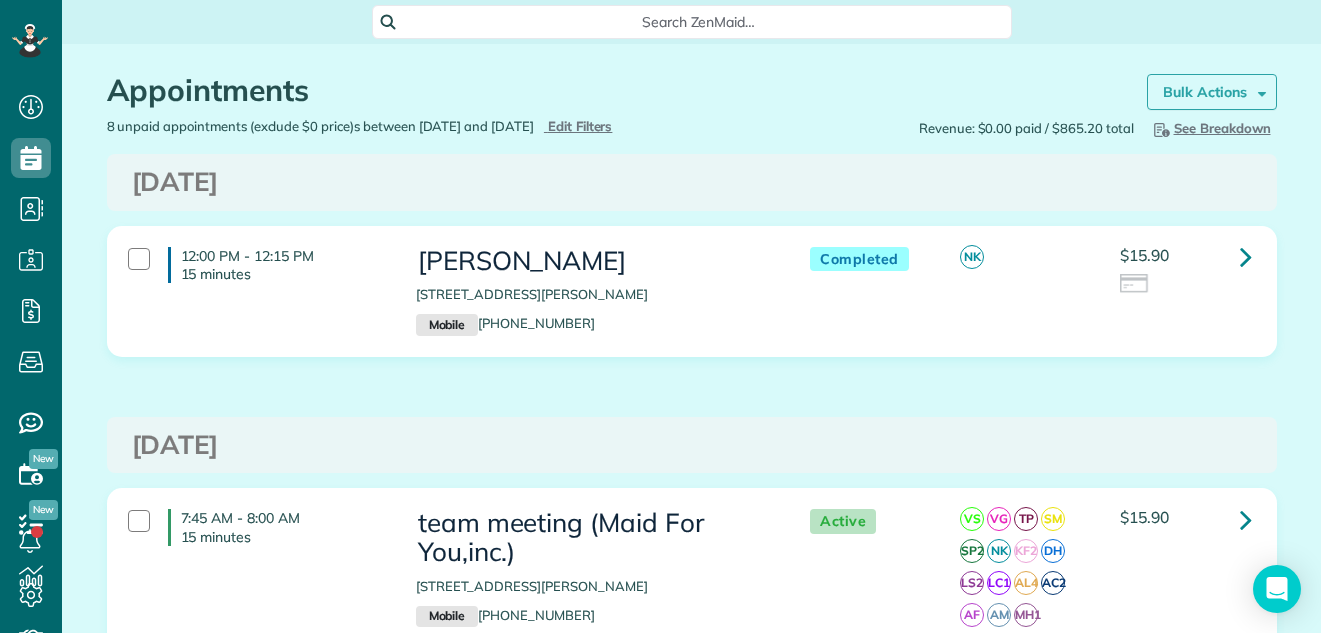 click on "Bulk Actions" at bounding box center (1205, 92) 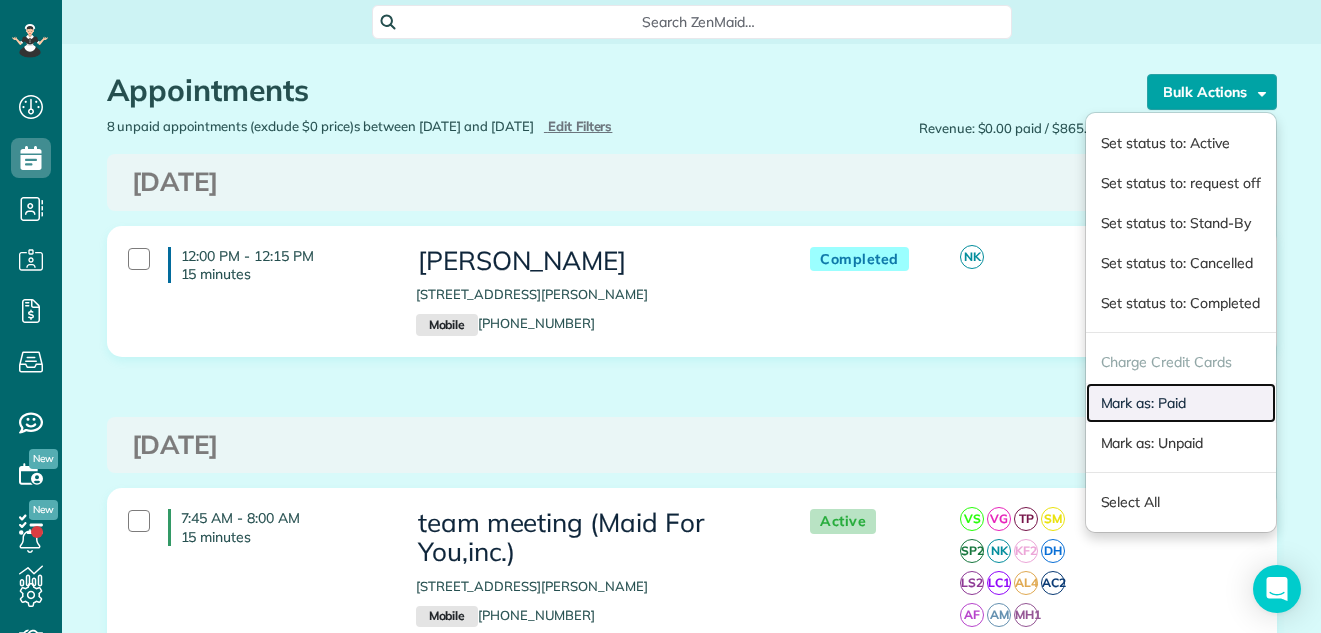 click on "Mark as: Paid" at bounding box center (1181, 403) 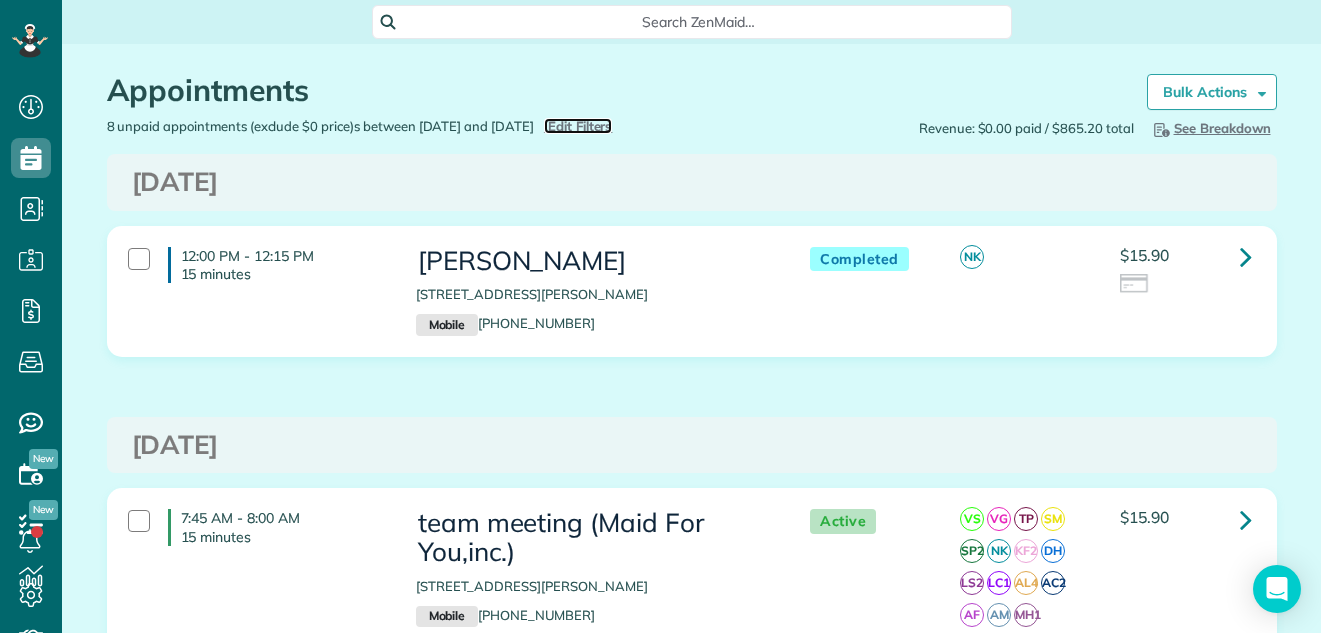 click on "Edit Filters" at bounding box center (580, 126) 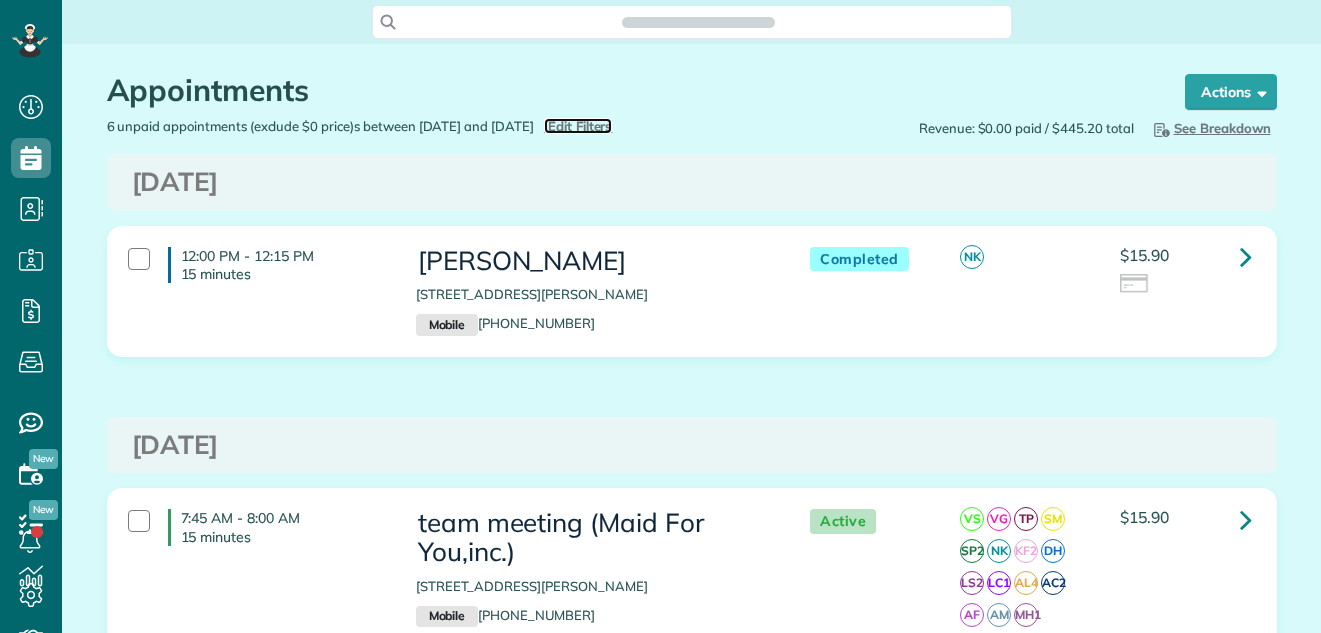 scroll, scrollTop: 0, scrollLeft: 0, axis: both 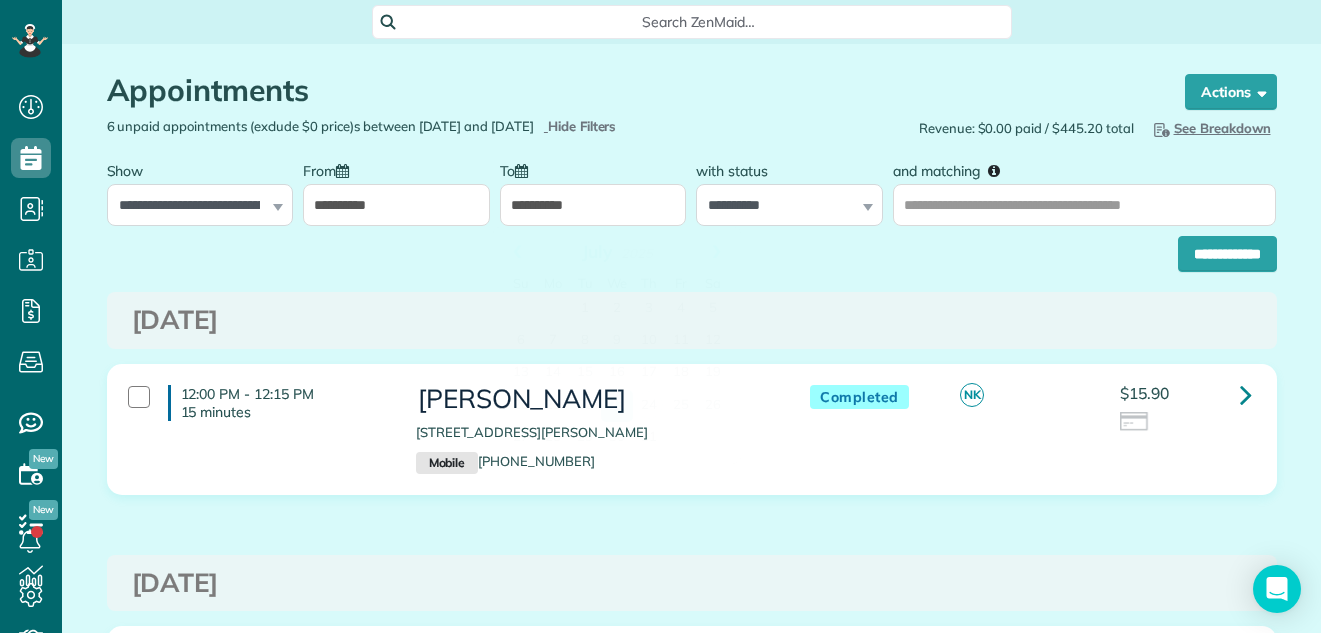 click on "**********" at bounding box center (593, 205) 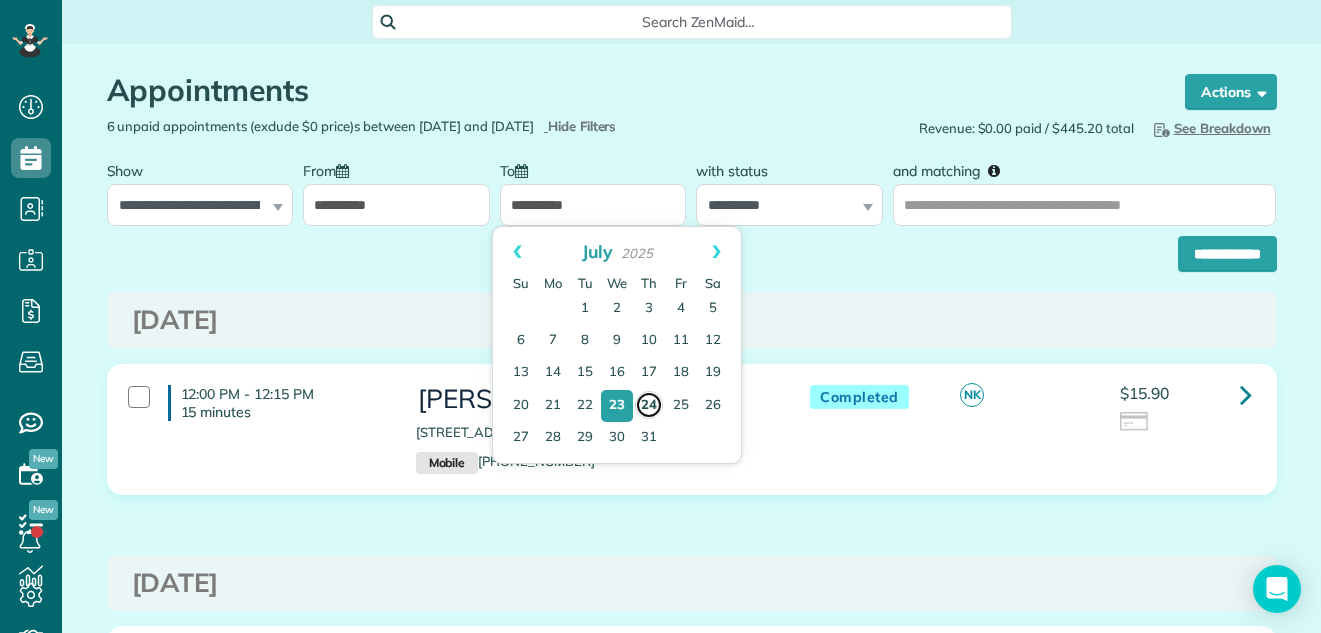 click on "24" at bounding box center (649, 405) 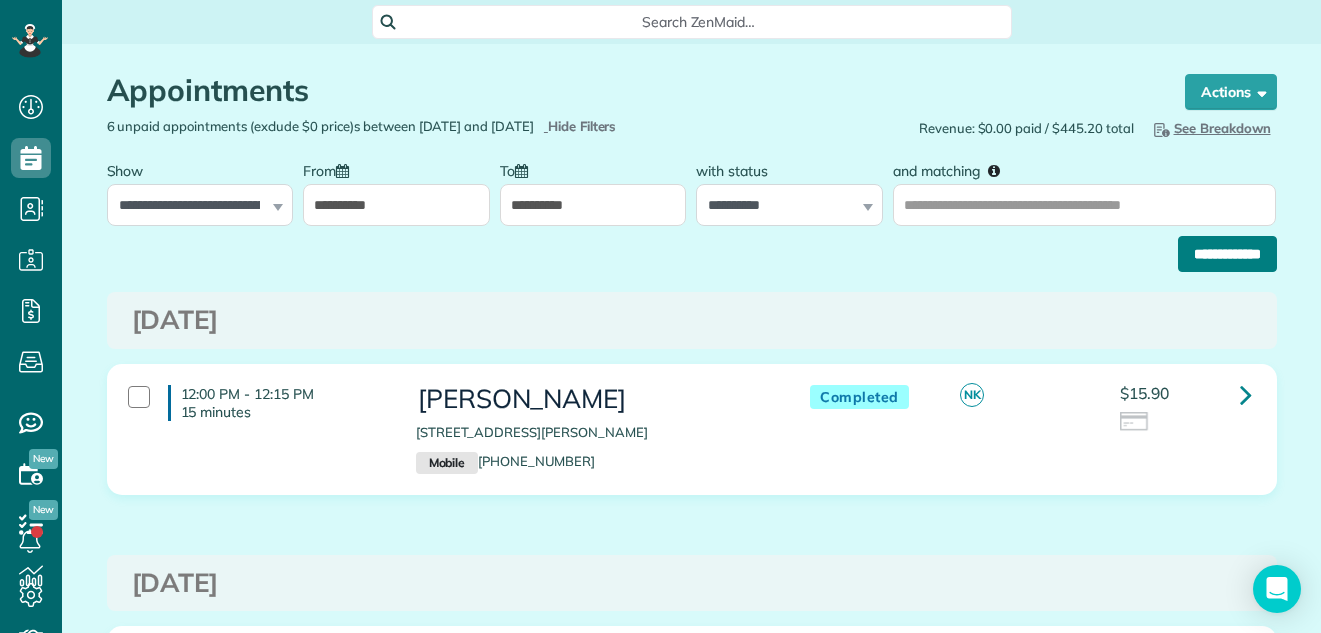 click on "**********" at bounding box center (1227, 254) 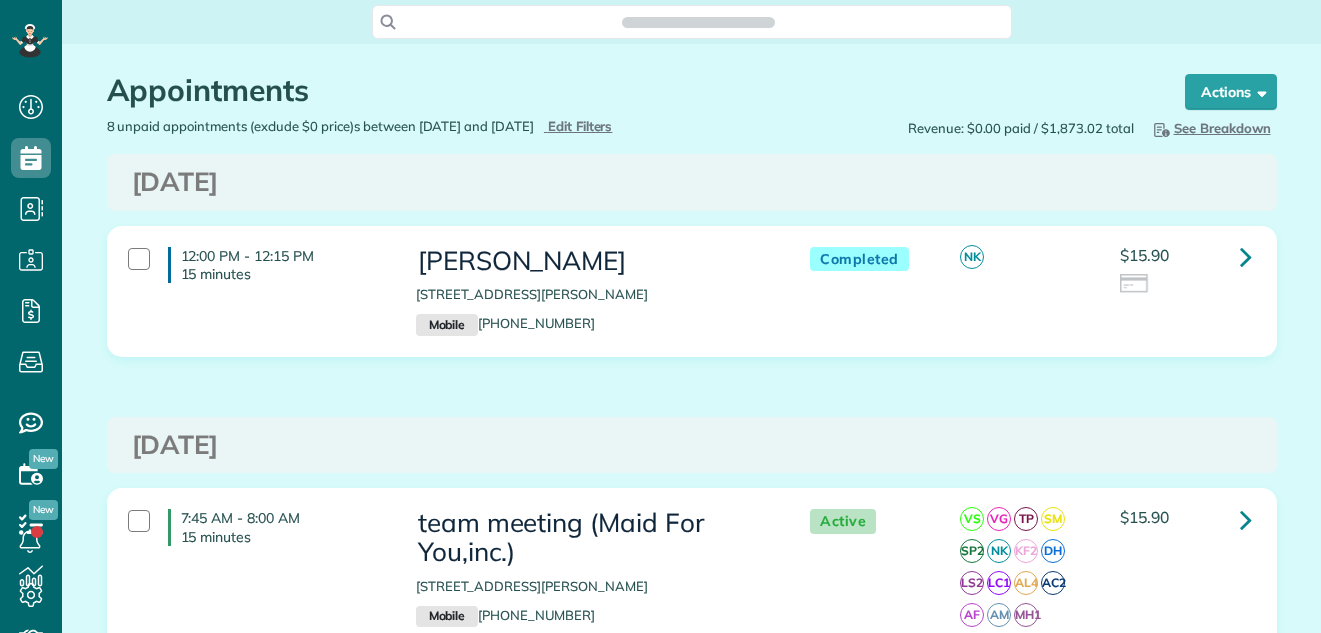 scroll, scrollTop: 0, scrollLeft: 0, axis: both 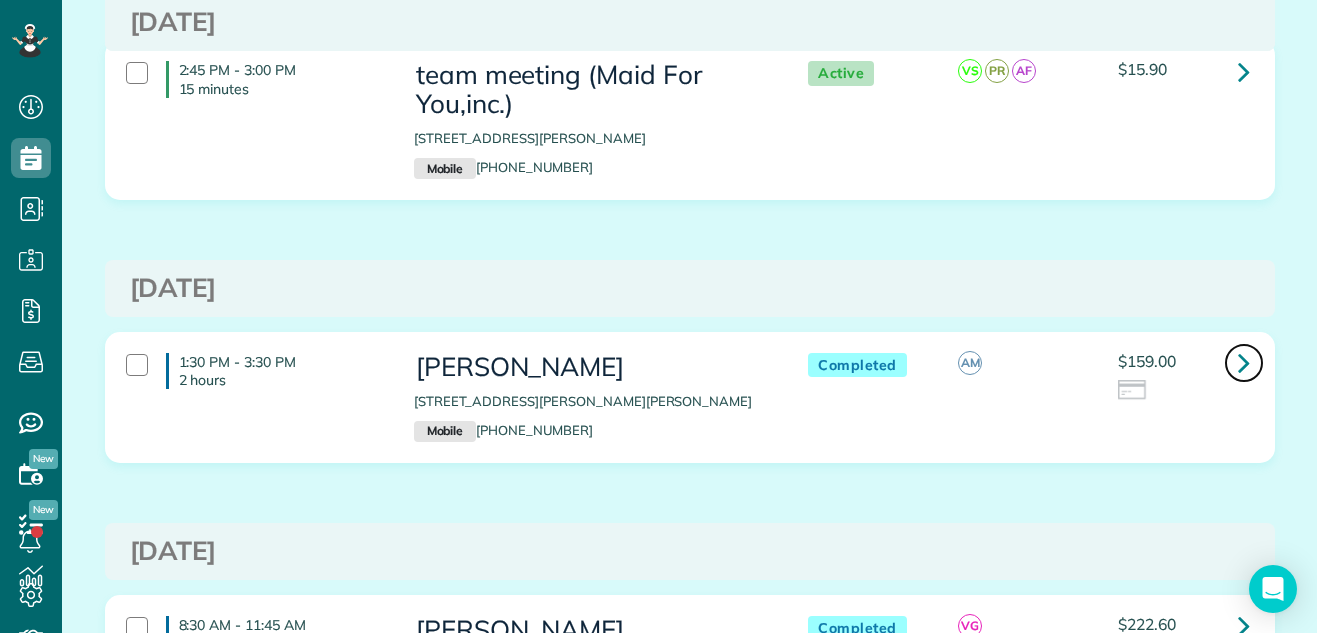 click at bounding box center [1244, 362] 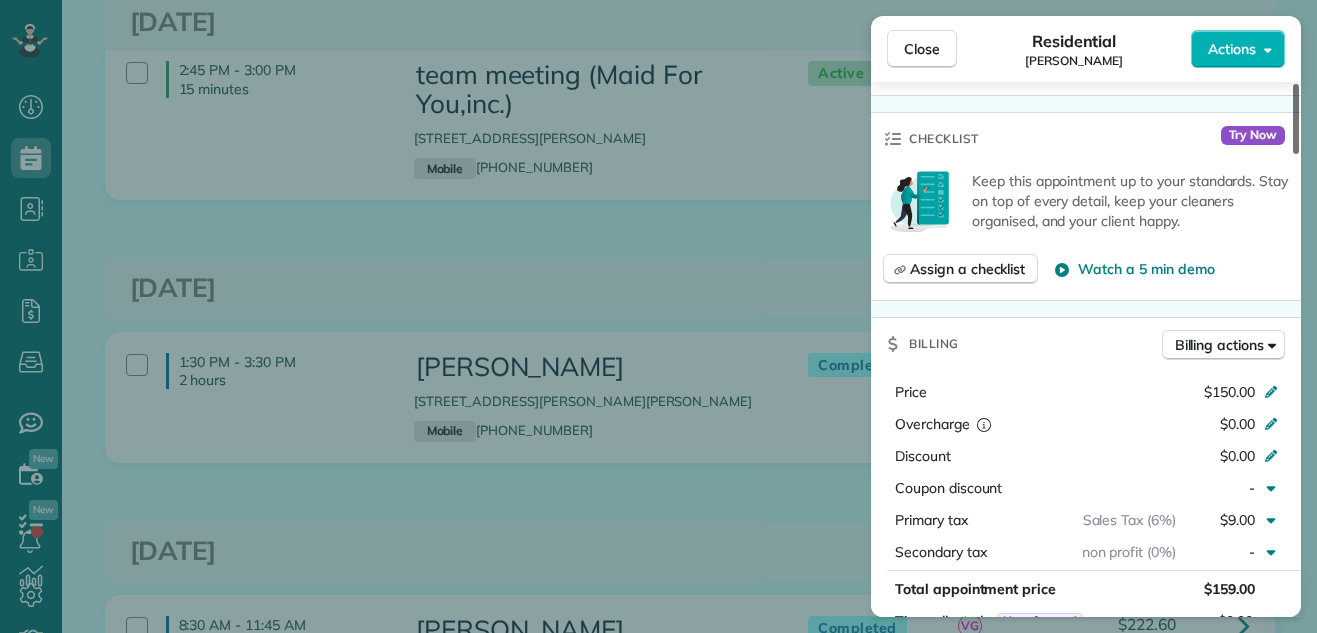 scroll, scrollTop: 650, scrollLeft: 0, axis: vertical 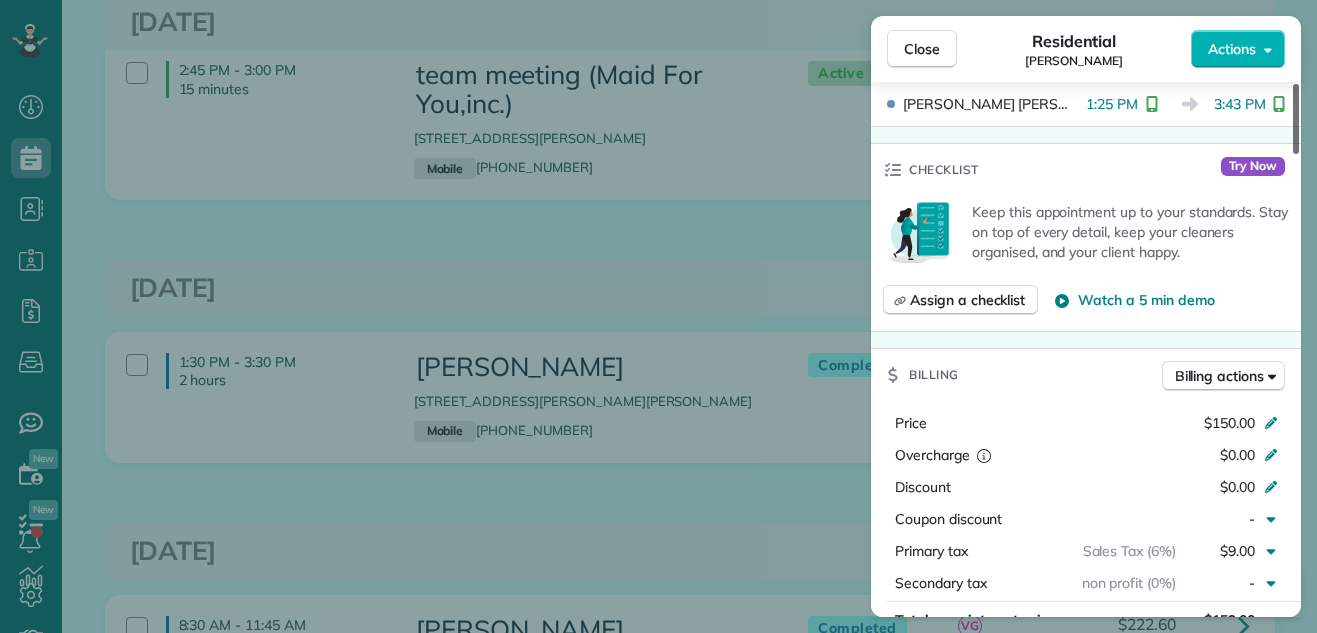 drag, startPoint x: 1298, startPoint y: 122, endPoint x: 1281, endPoint y: 207, distance: 86.683334 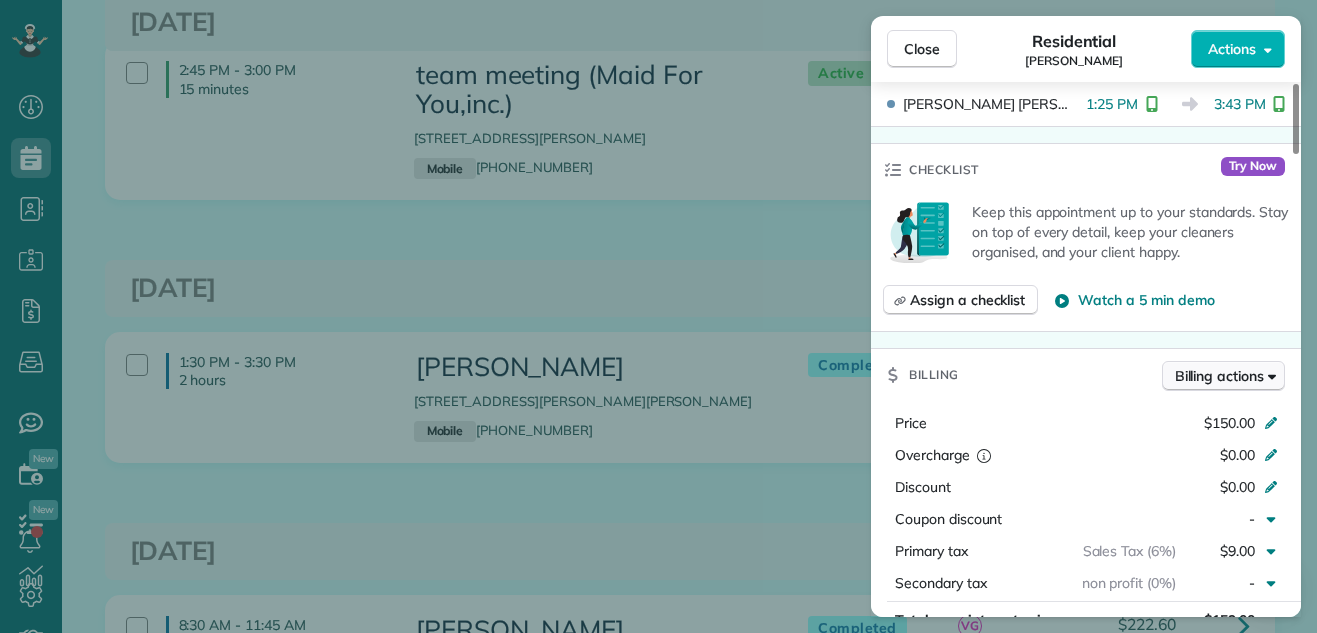 click on "Billing actions" at bounding box center [1219, 376] 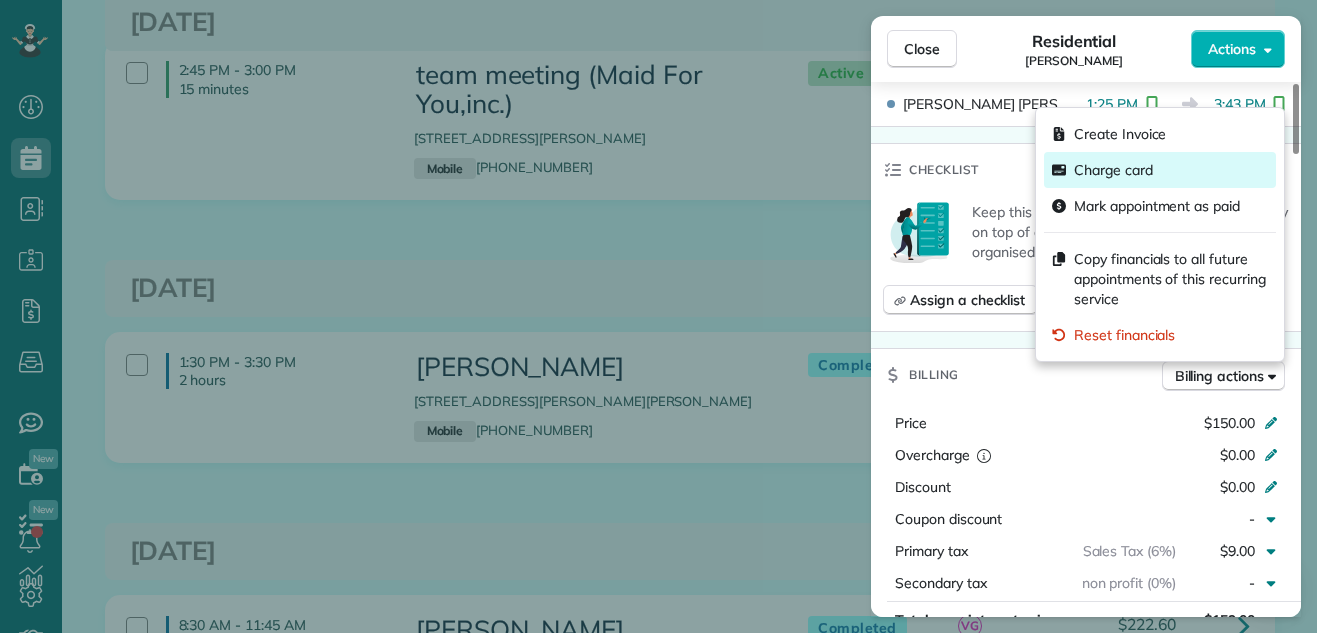 click on "Charge card" at bounding box center [1113, 170] 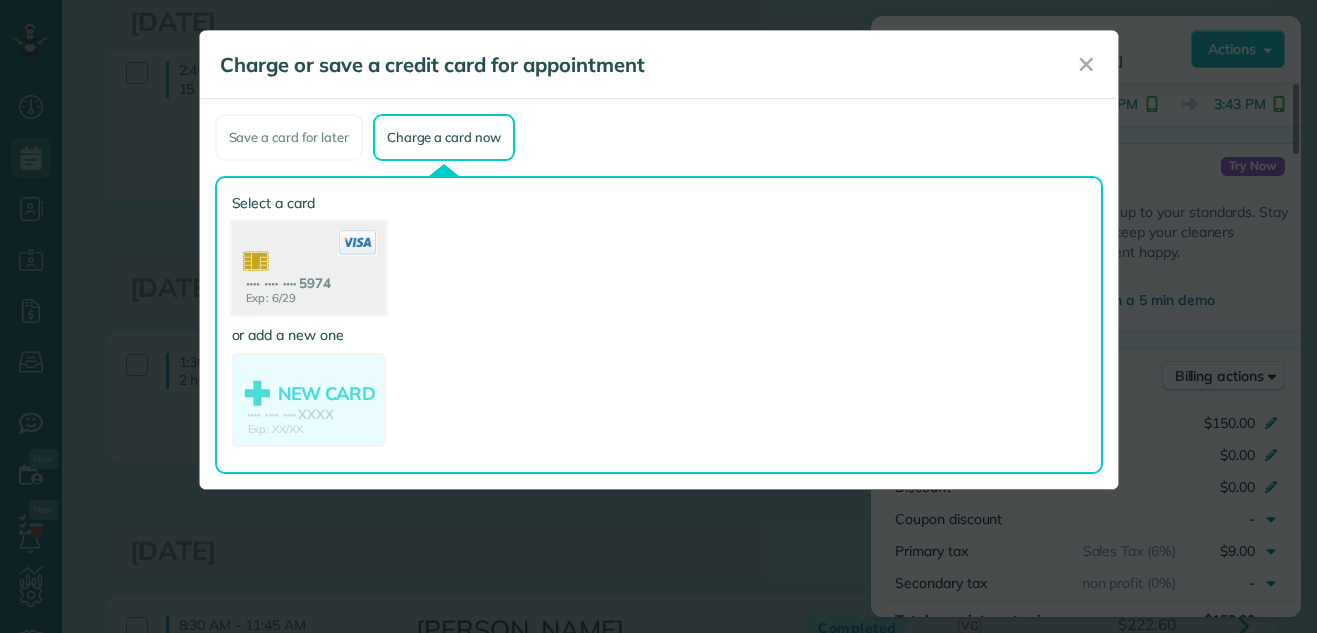 click 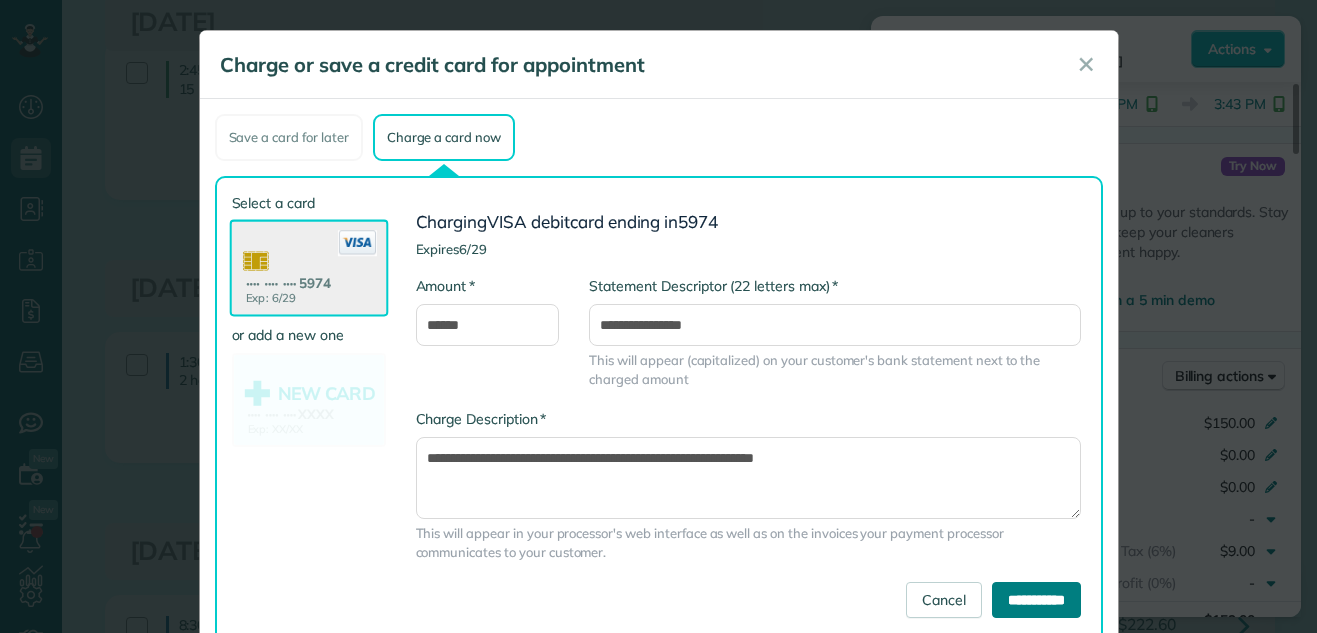 click on "**********" at bounding box center [1036, 600] 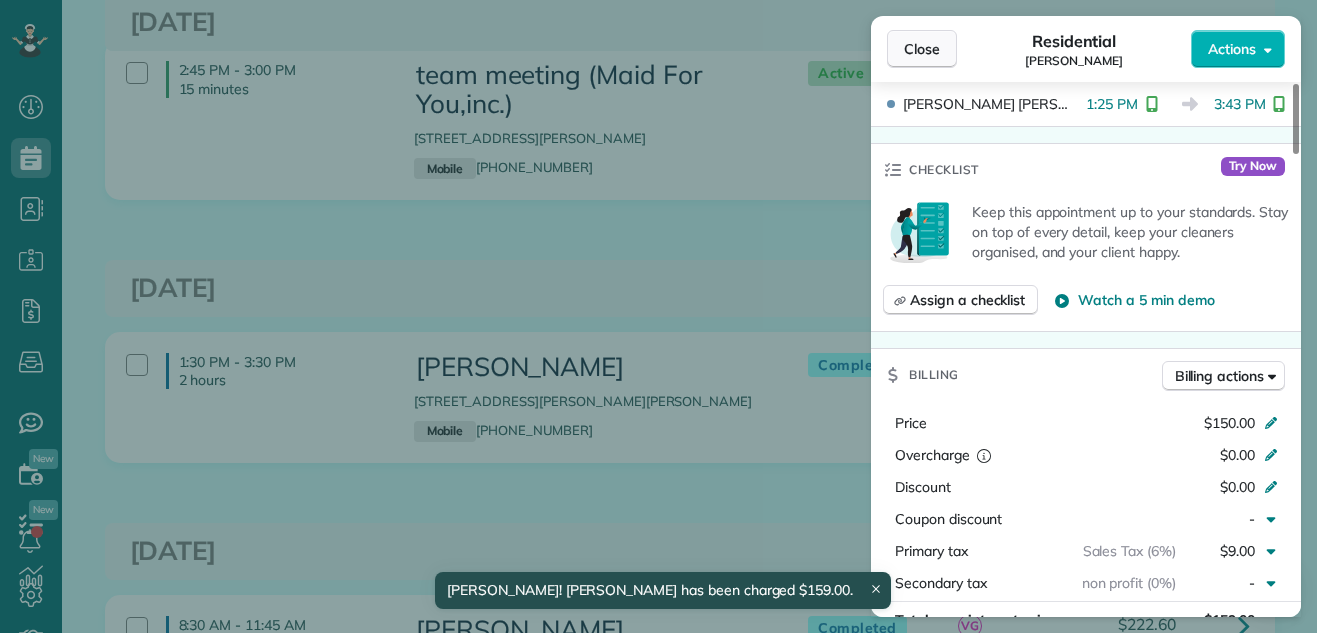 click on "Close" at bounding box center (922, 49) 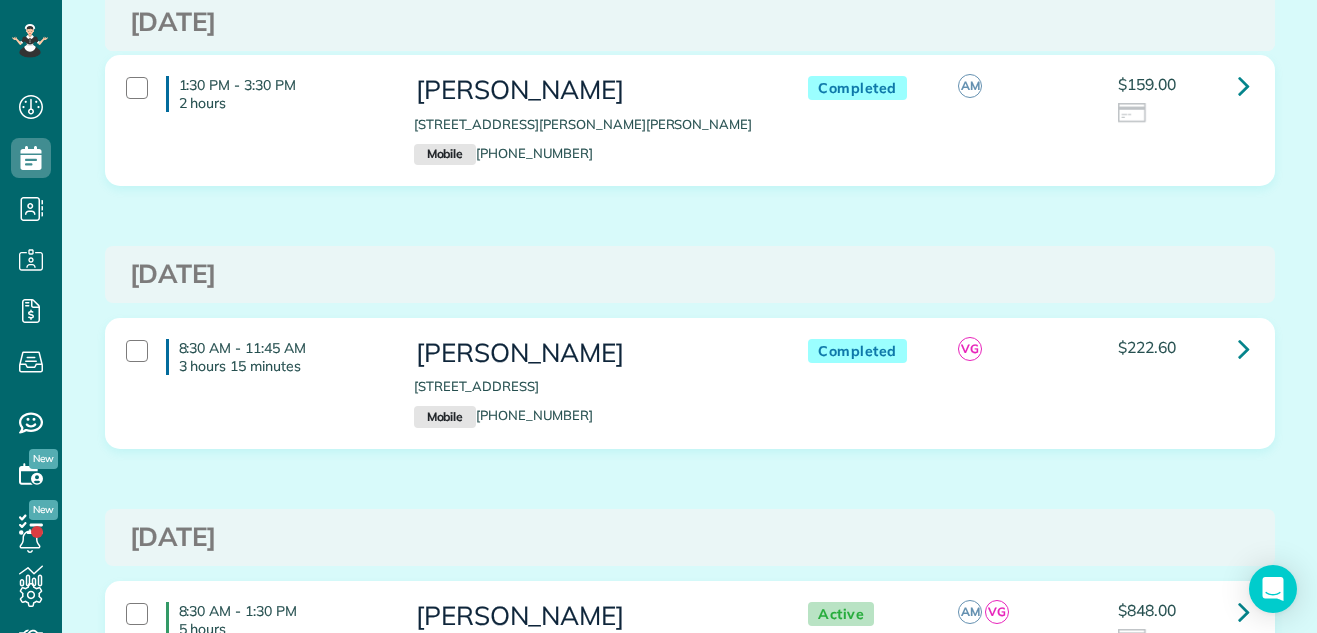 scroll, scrollTop: 1401, scrollLeft: 0, axis: vertical 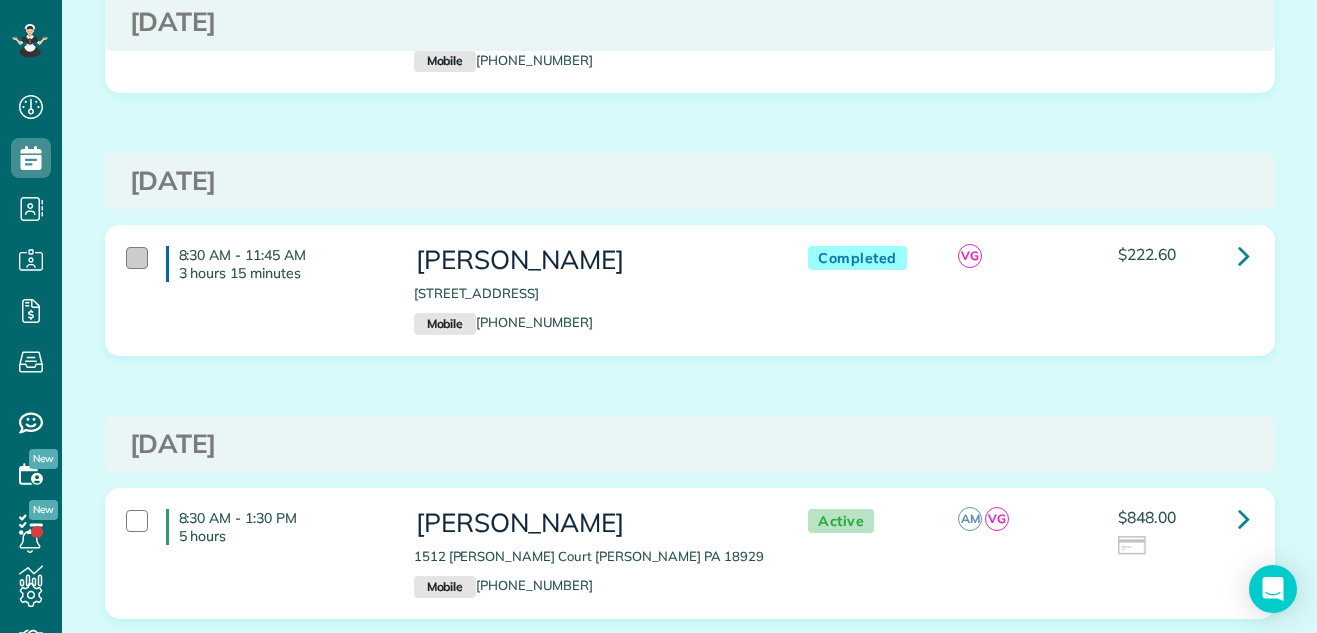 click at bounding box center [137, 258] 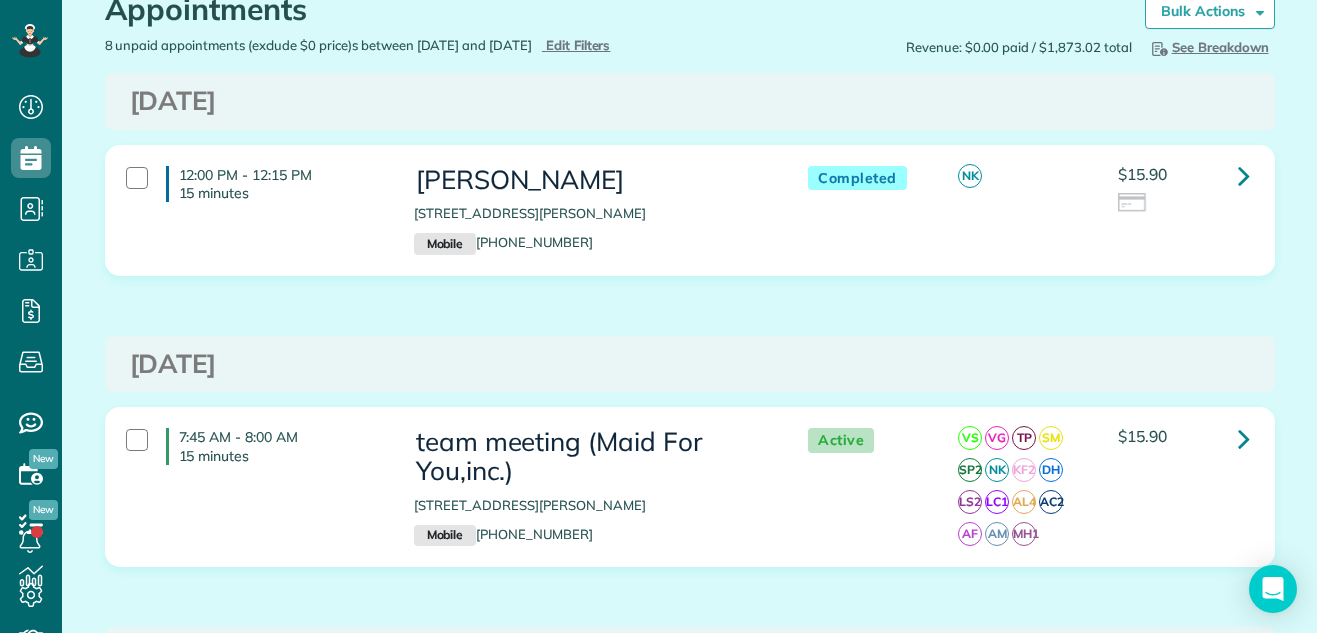 scroll, scrollTop: 0, scrollLeft: 0, axis: both 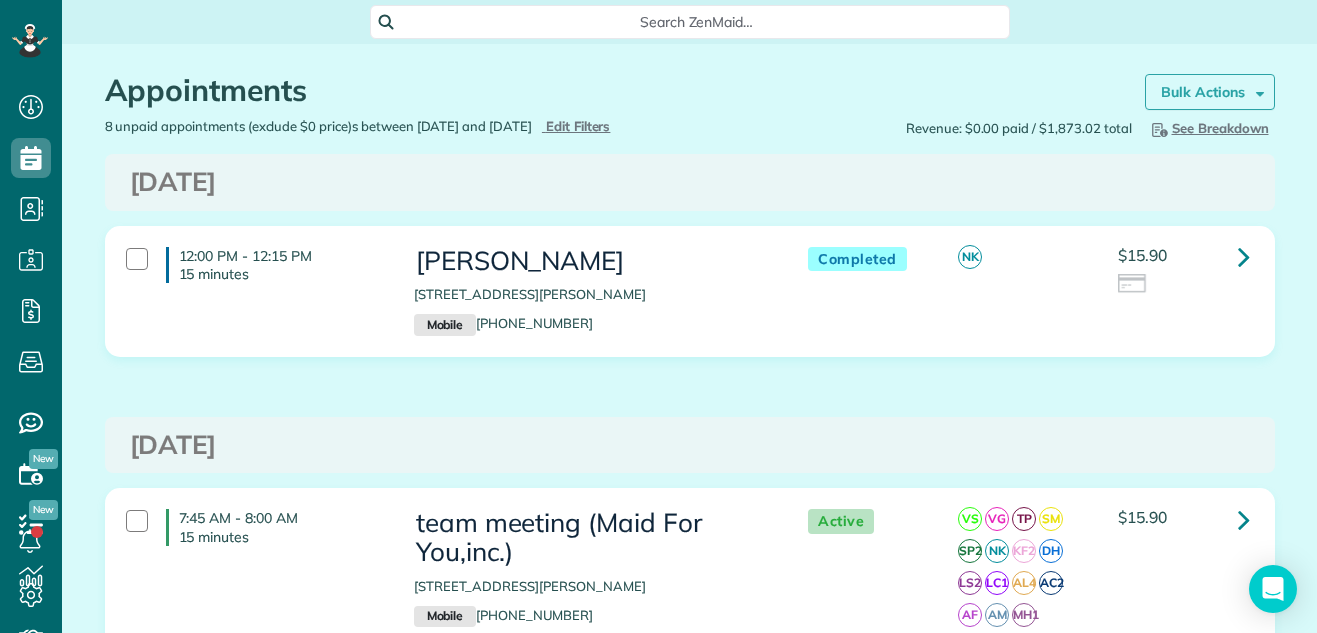 click on "Bulk Actions" at bounding box center (1203, 92) 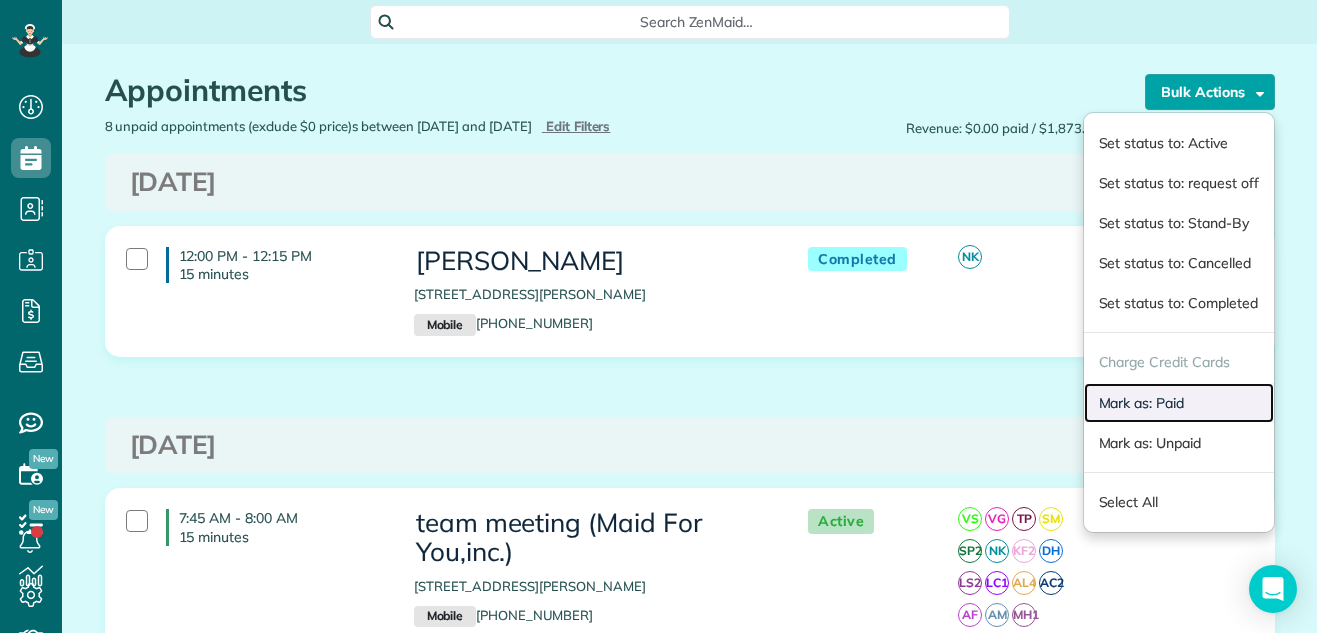 click on "Mark as: Paid" at bounding box center (1179, 403) 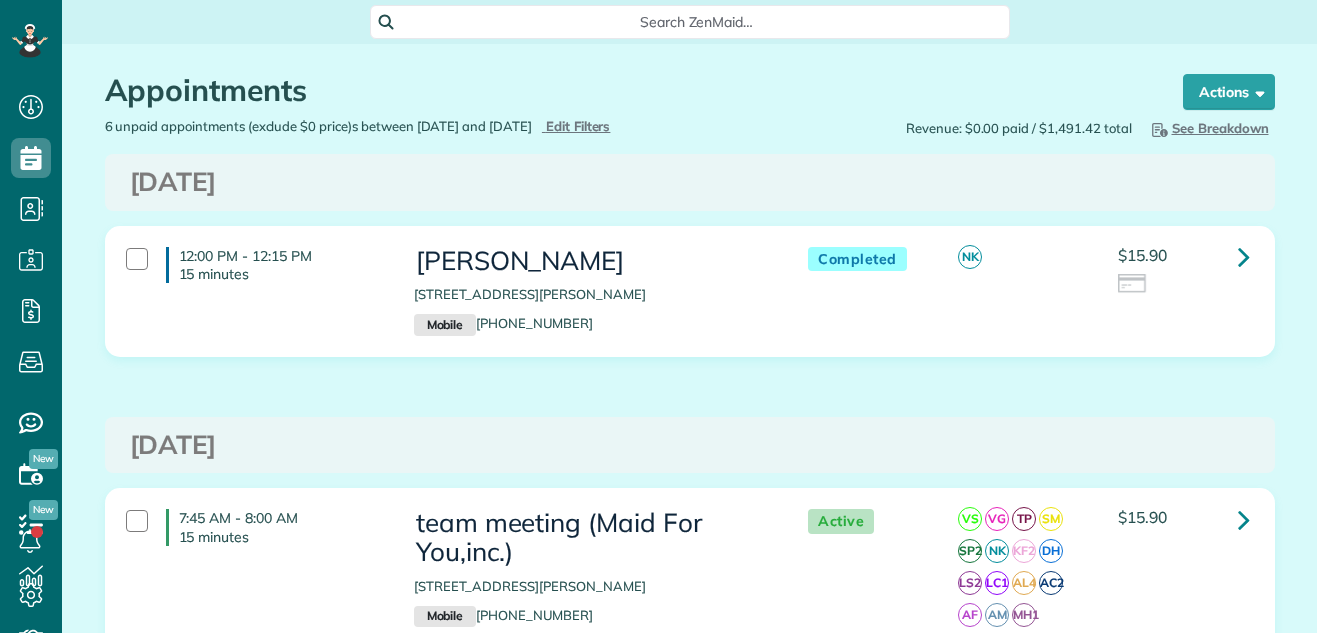scroll, scrollTop: 0, scrollLeft: 0, axis: both 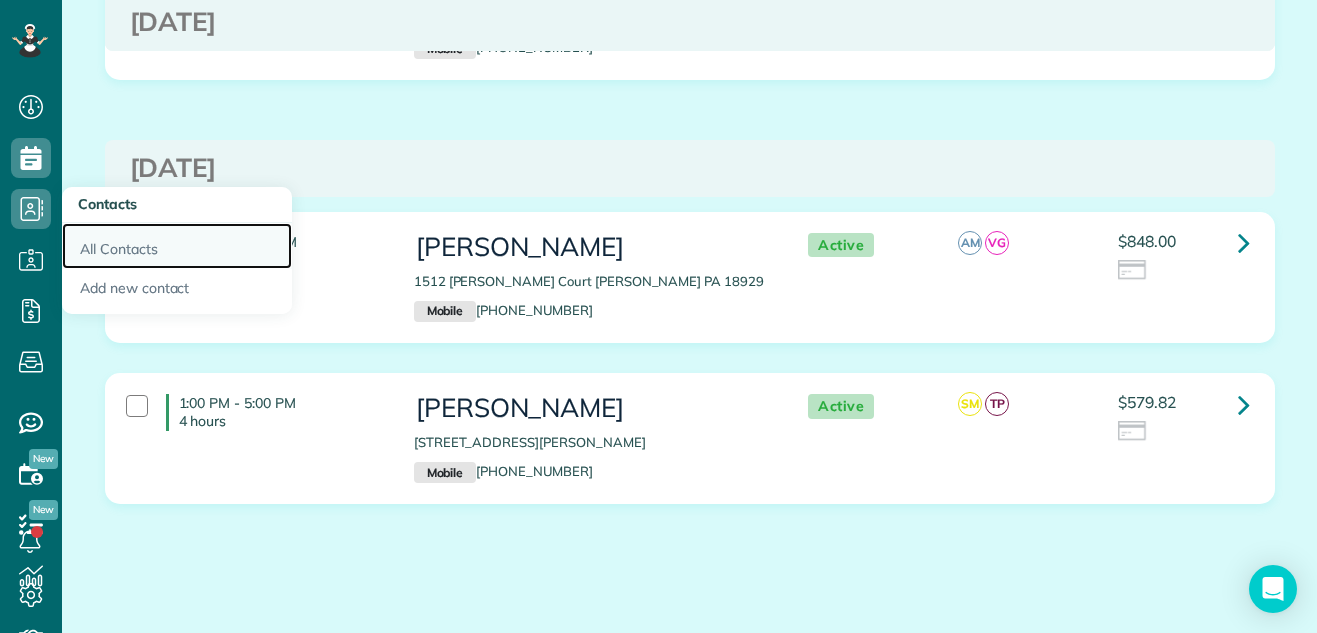 click on "All Contacts" at bounding box center (177, 246) 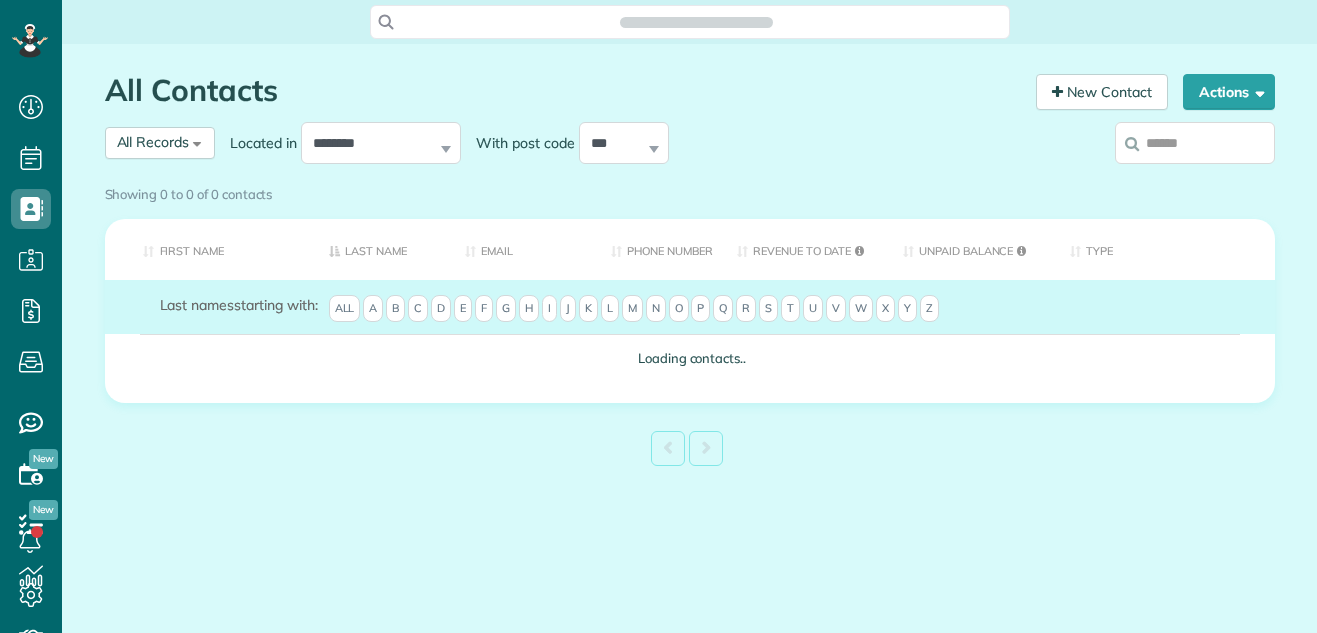 scroll, scrollTop: 0, scrollLeft: 0, axis: both 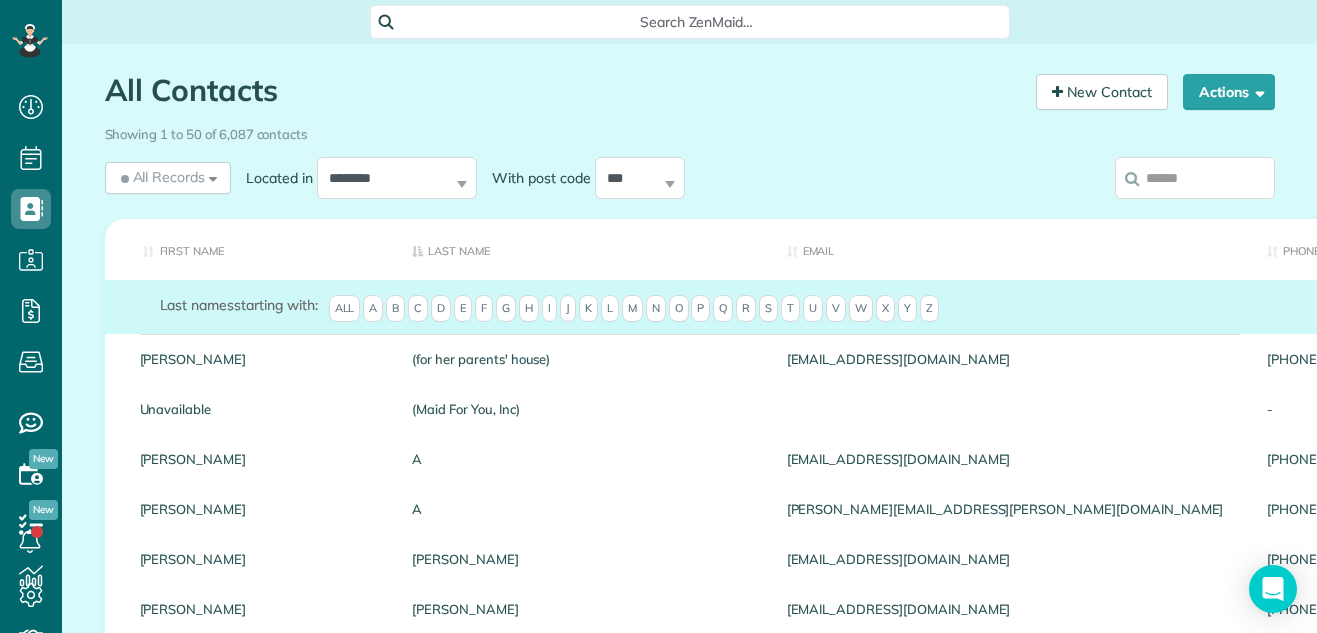 click at bounding box center (1195, 178) 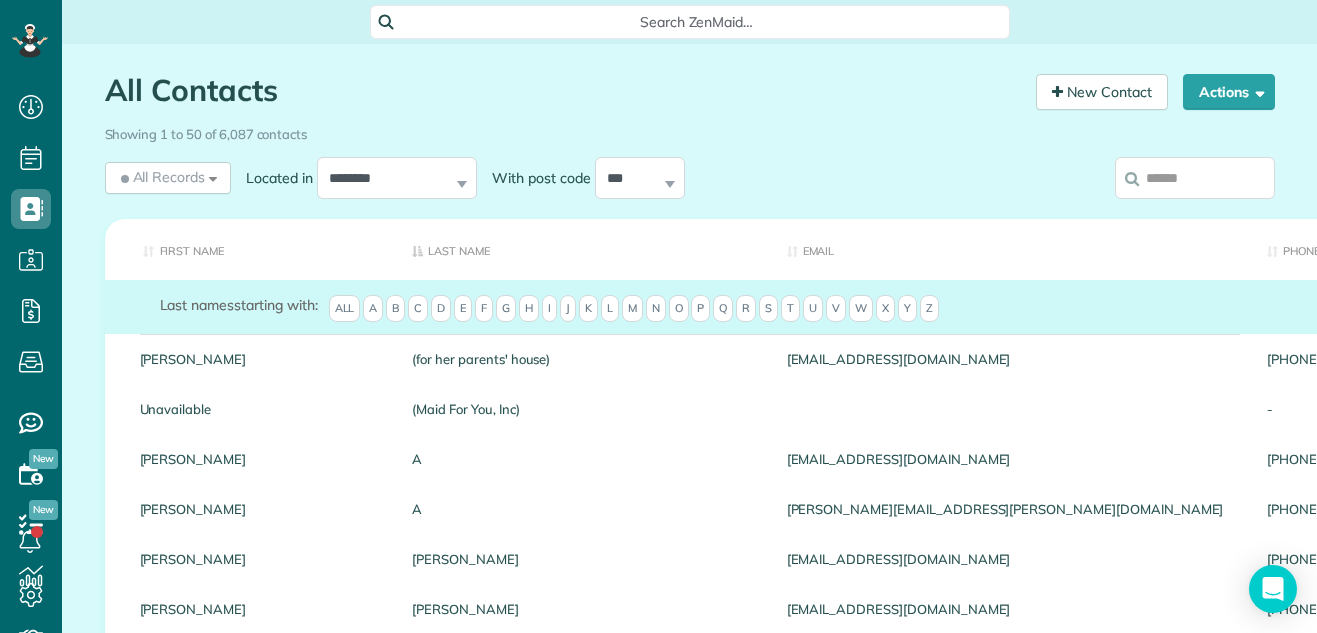 type on "*" 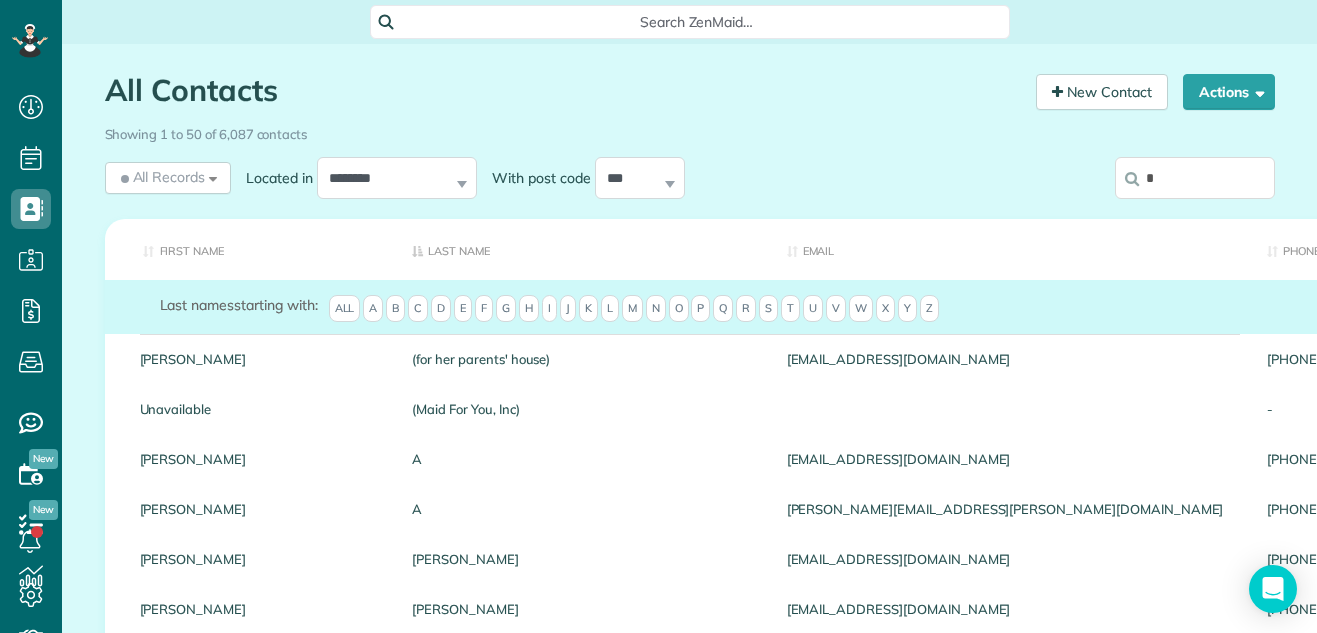 click on "*" at bounding box center [1195, 178] 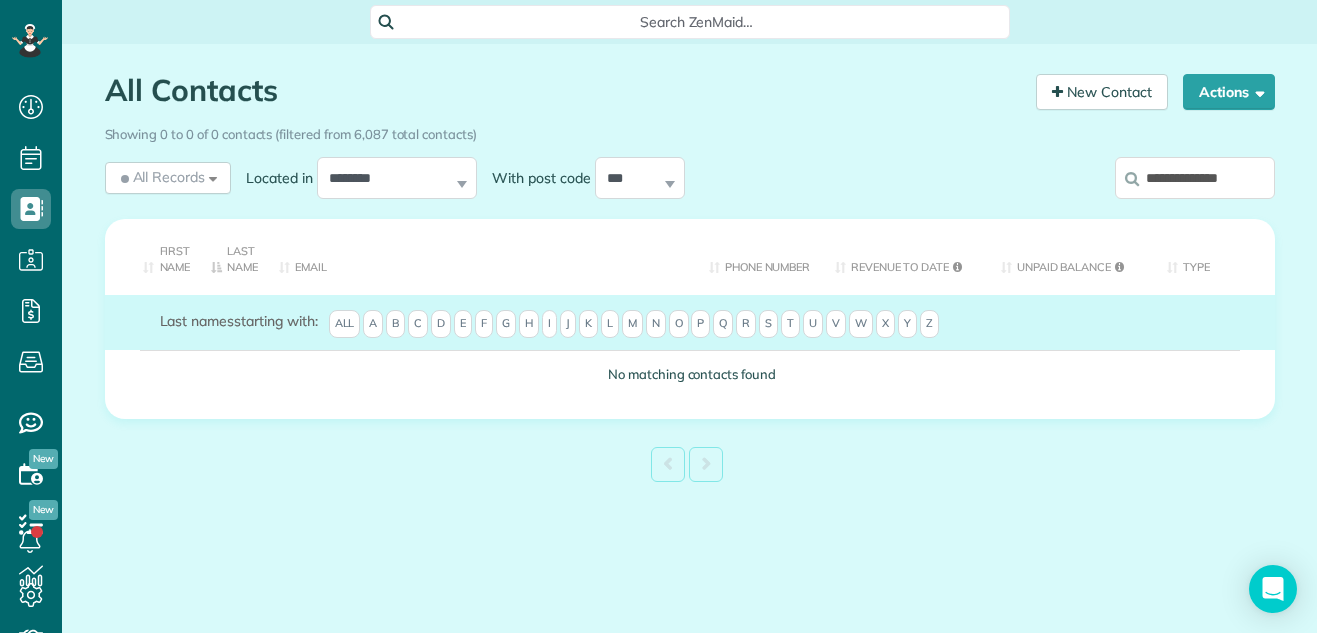 click on "**********" at bounding box center (1195, 178) 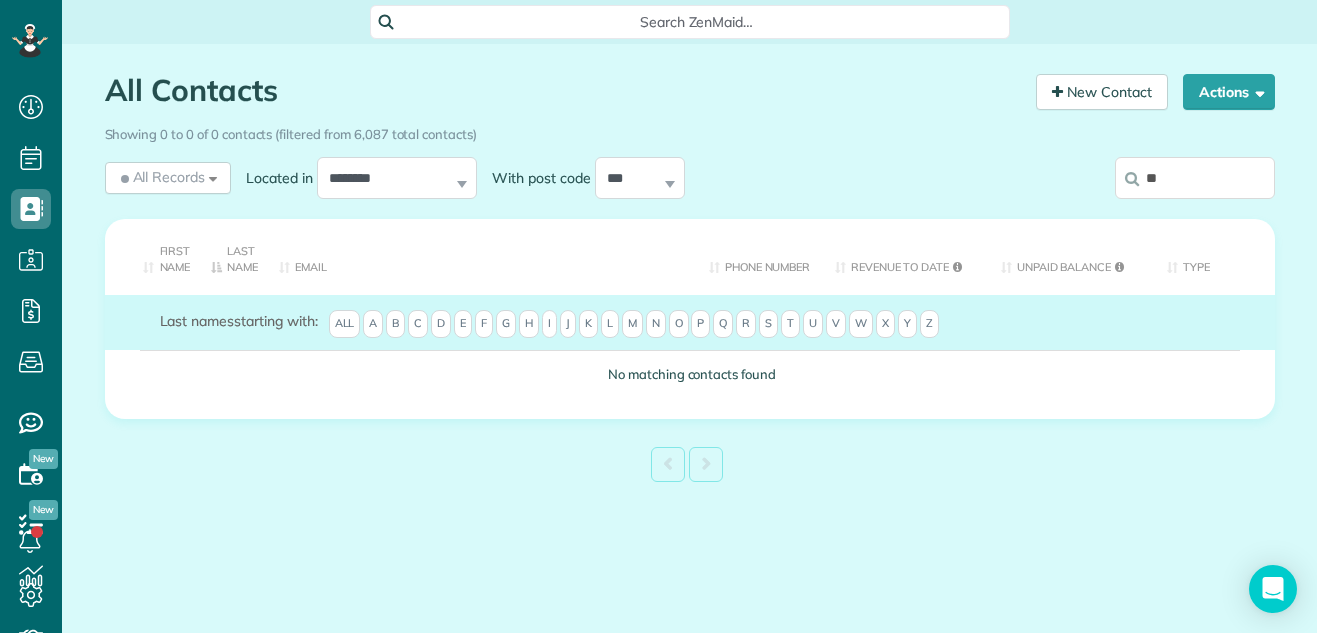 type on "*" 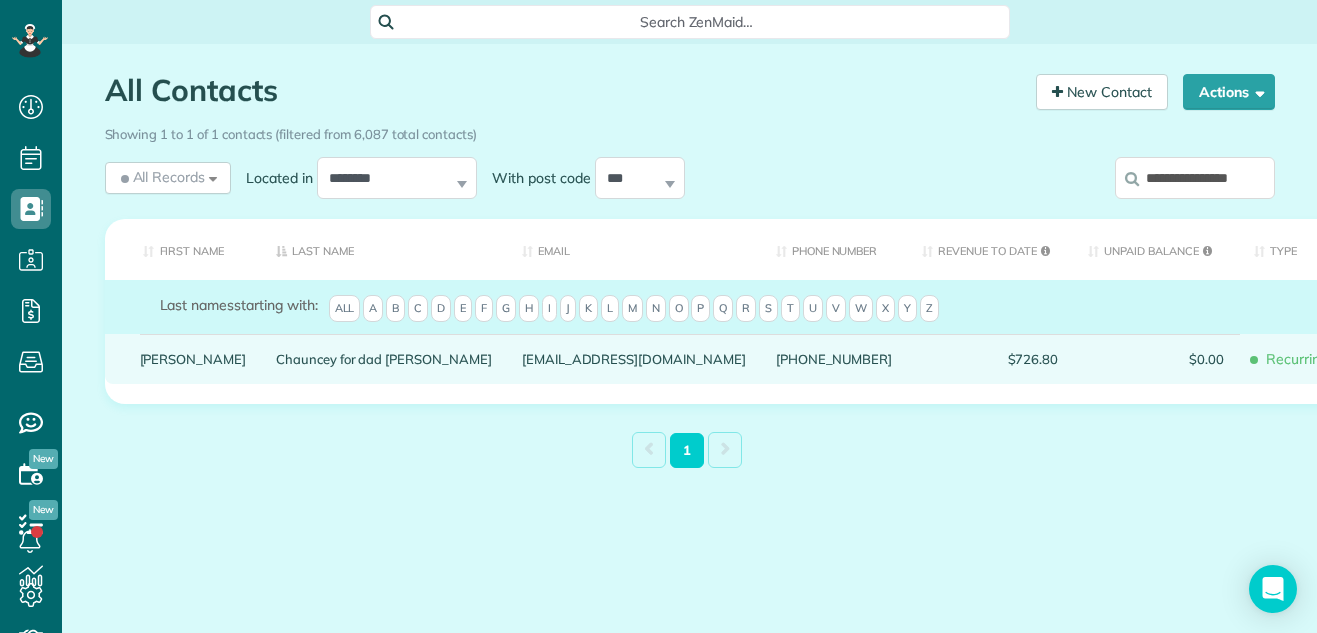 type on "**********" 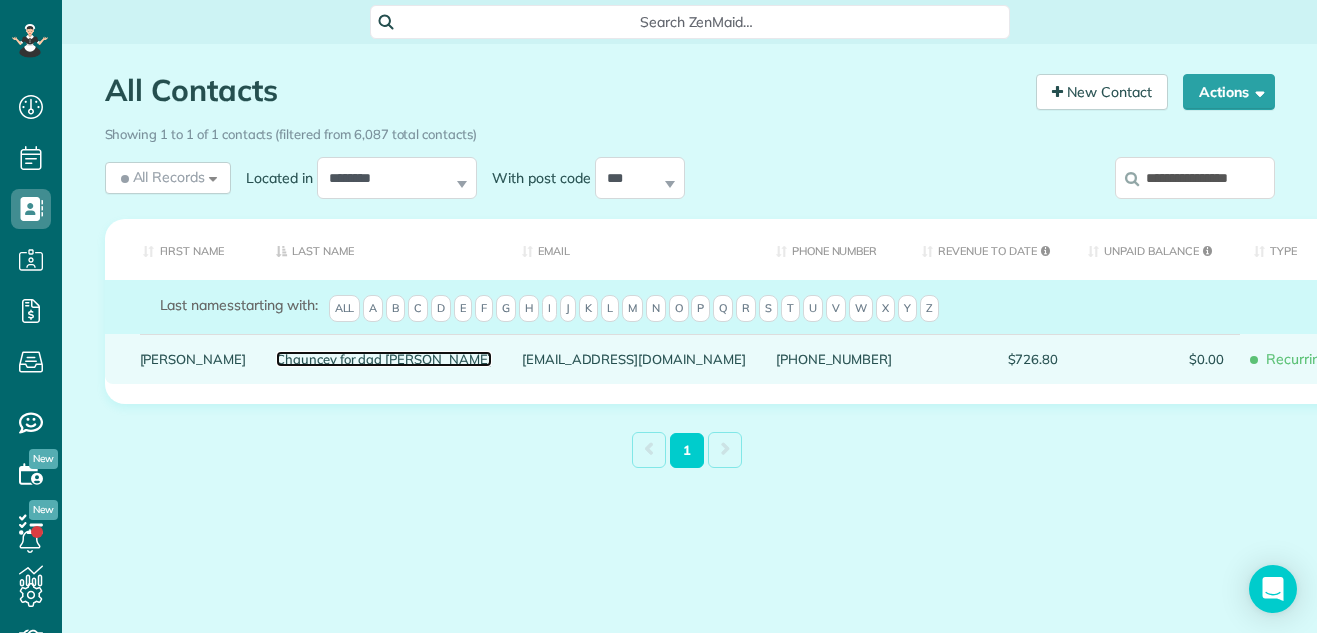 click on "Chauncey for dad Henry" at bounding box center (384, 359) 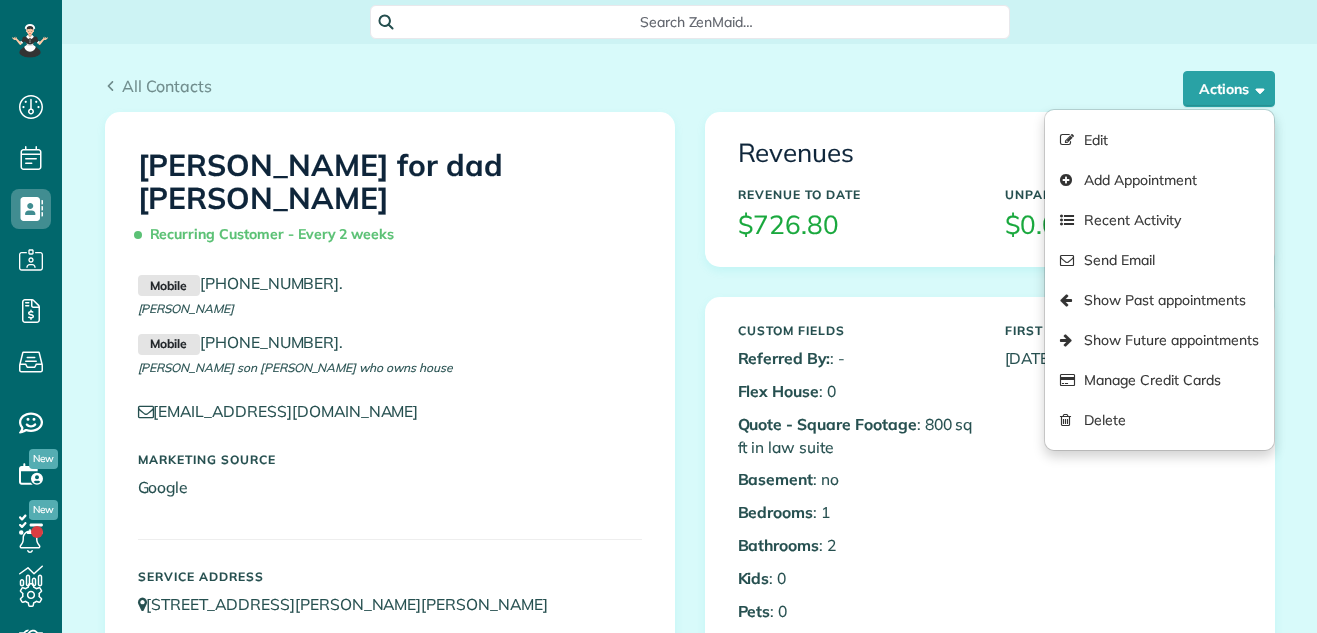 scroll, scrollTop: 0, scrollLeft: 0, axis: both 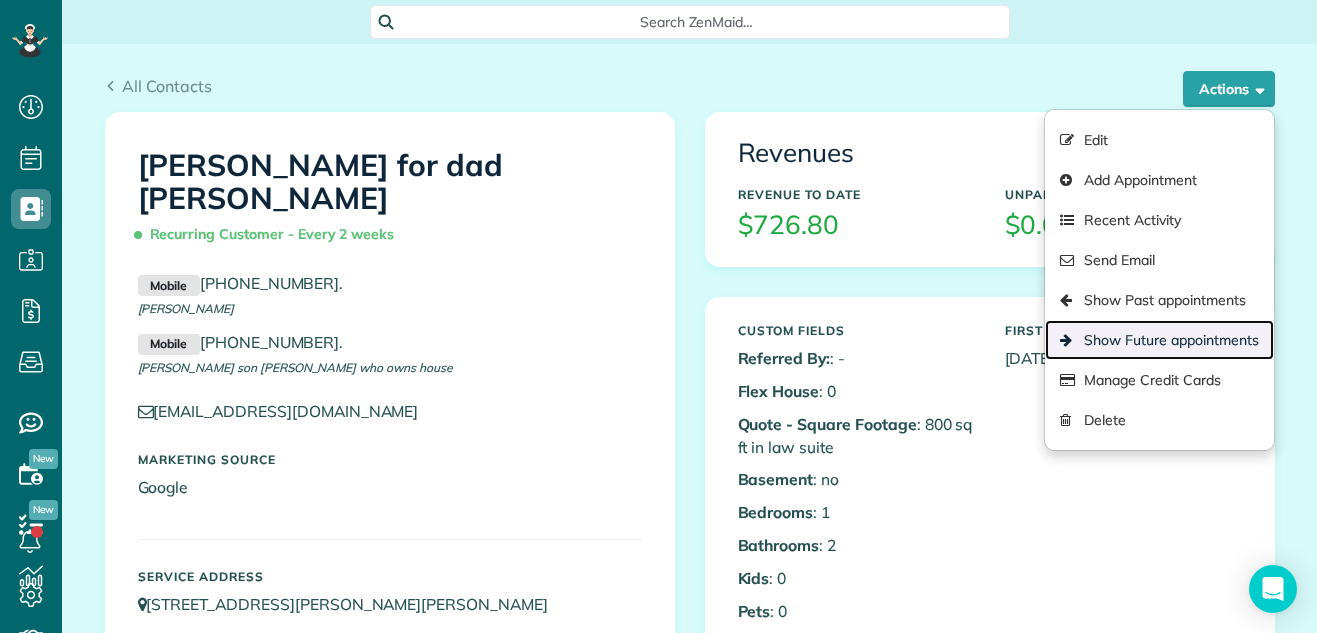 click on "Show Future appointments" at bounding box center (1159, 340) 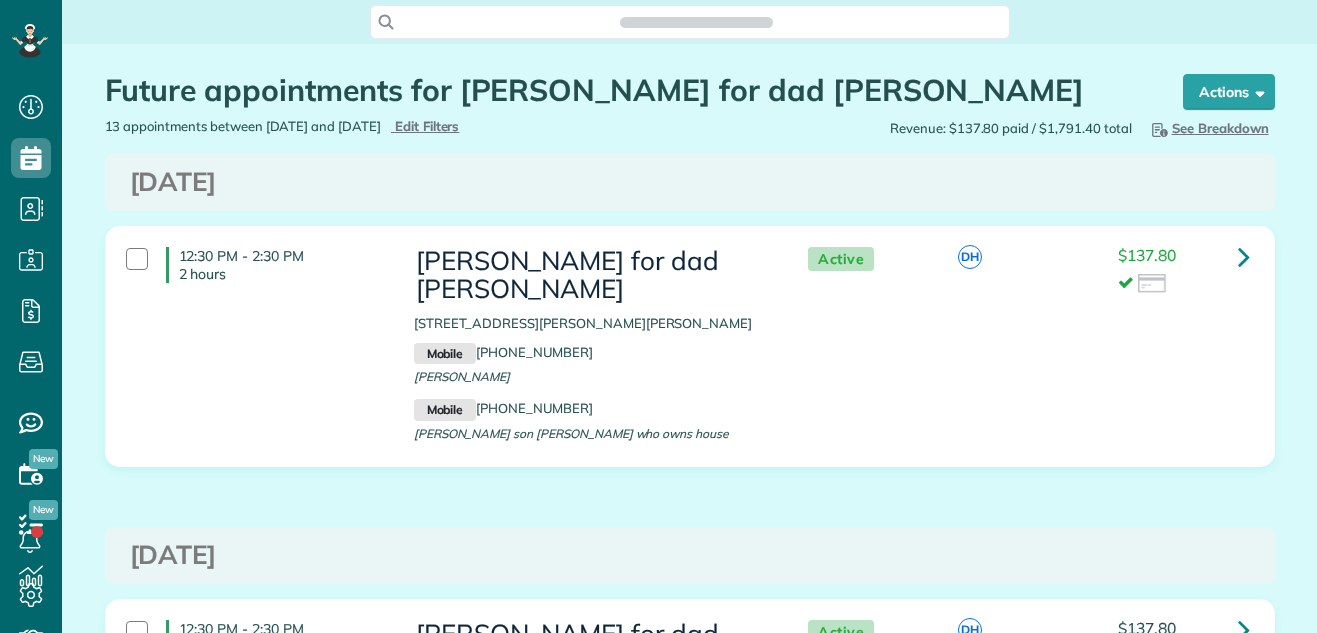 scroll, scrollTop: 0, scrollLeft: 0, axis: both 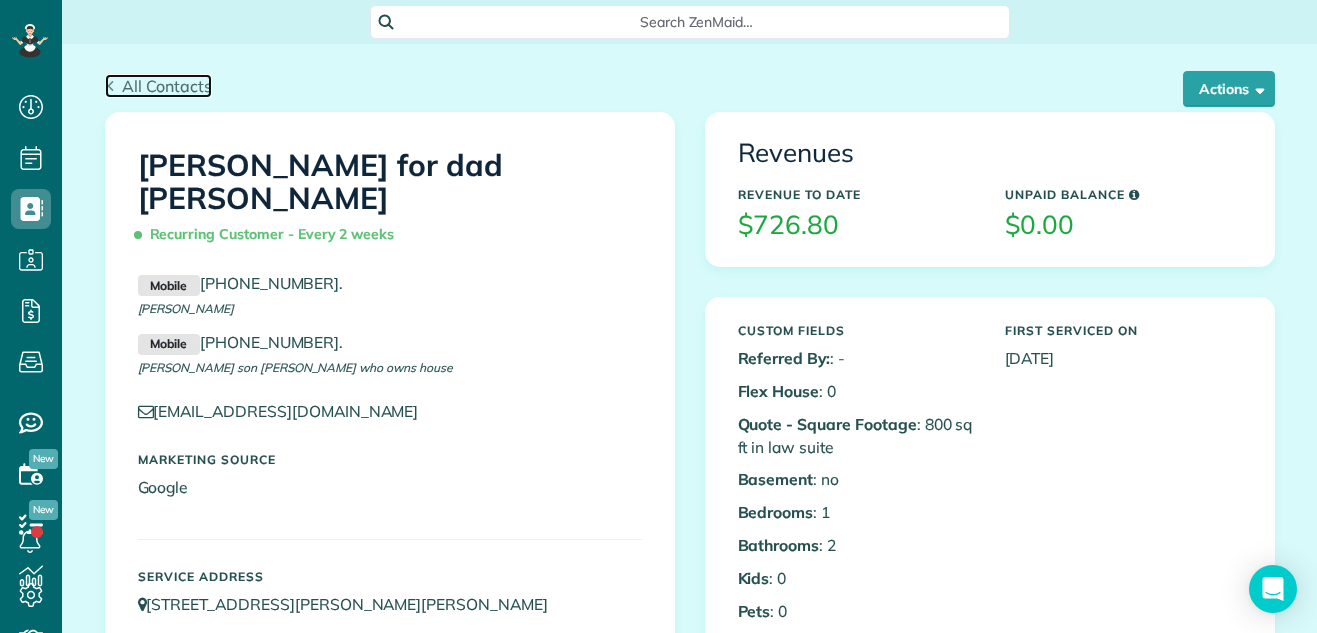 click on "All Contacts" at bounding box center (167, 86) 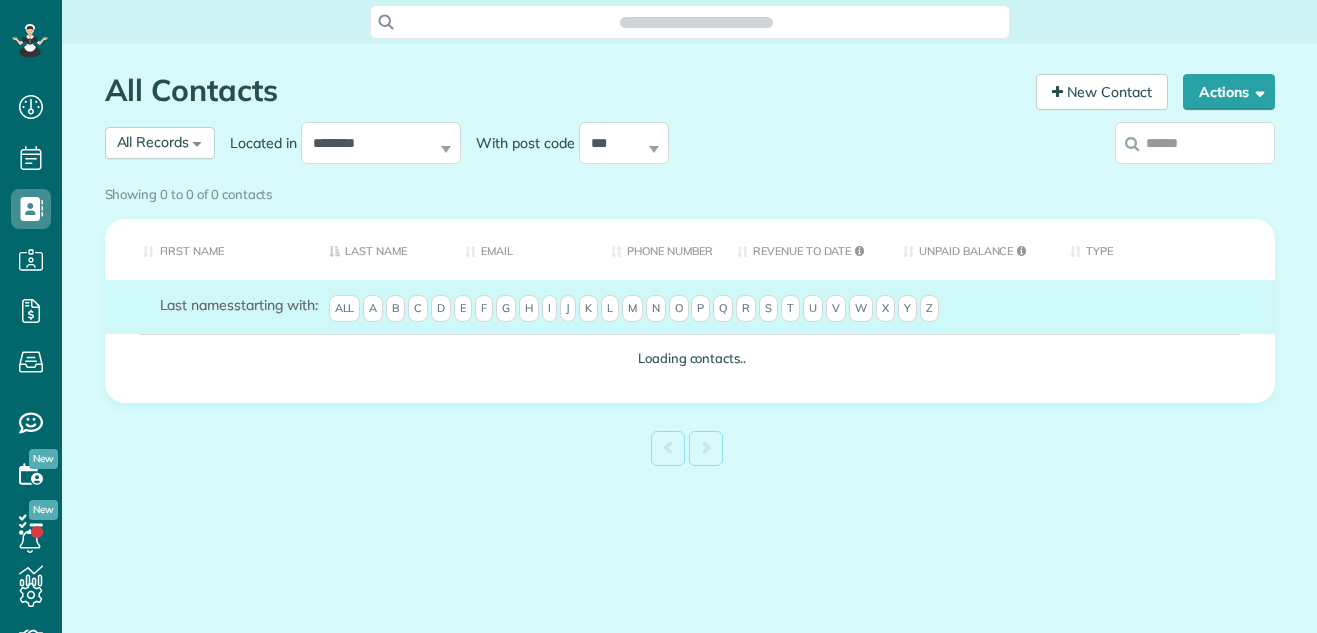scroll, scrollTop: 0, scrollLeft: 0, axis: both 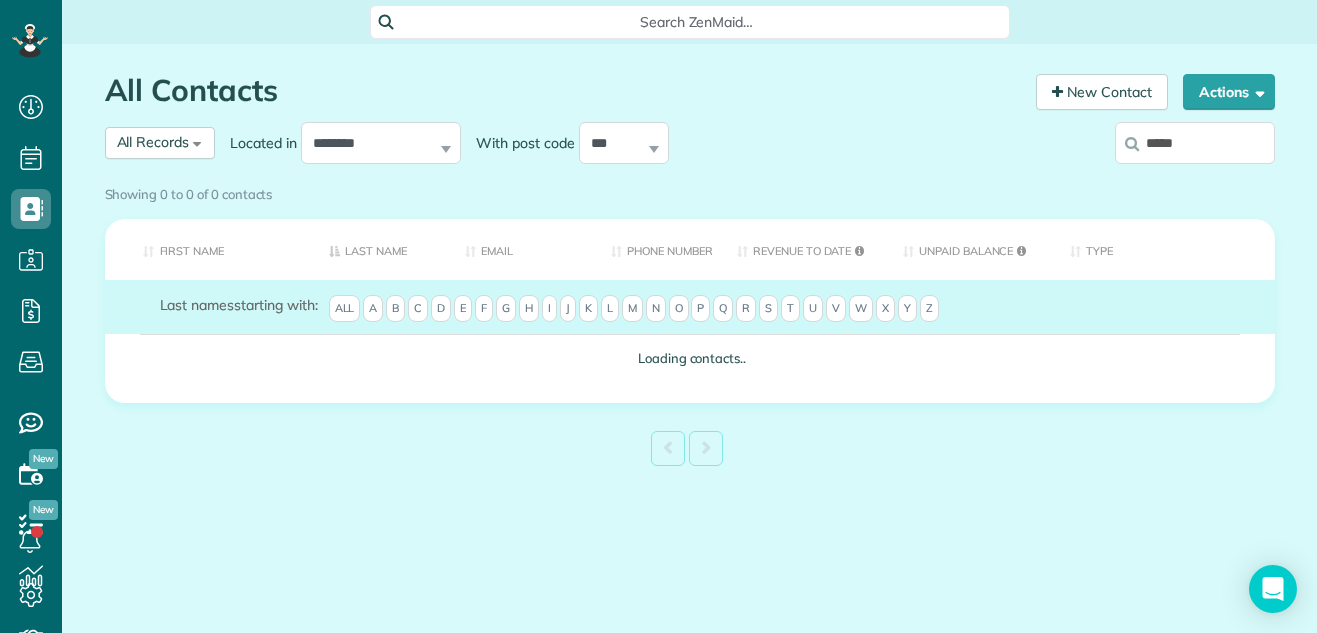 type on "*****" 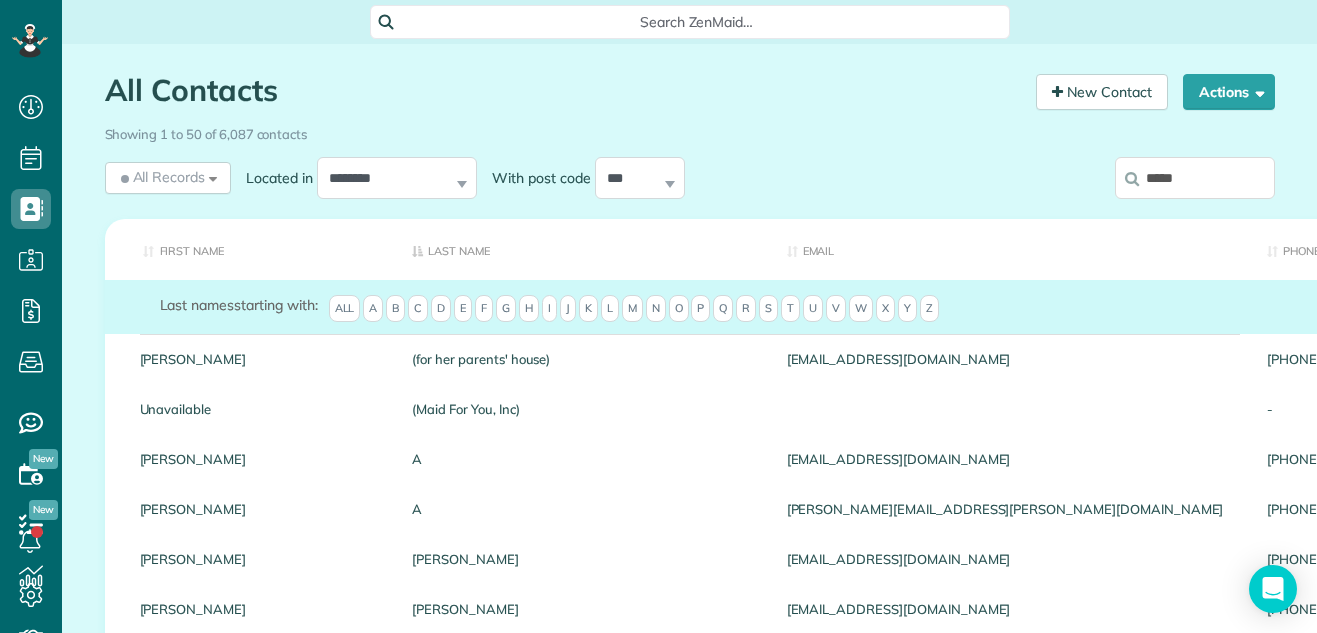 type on "**********" 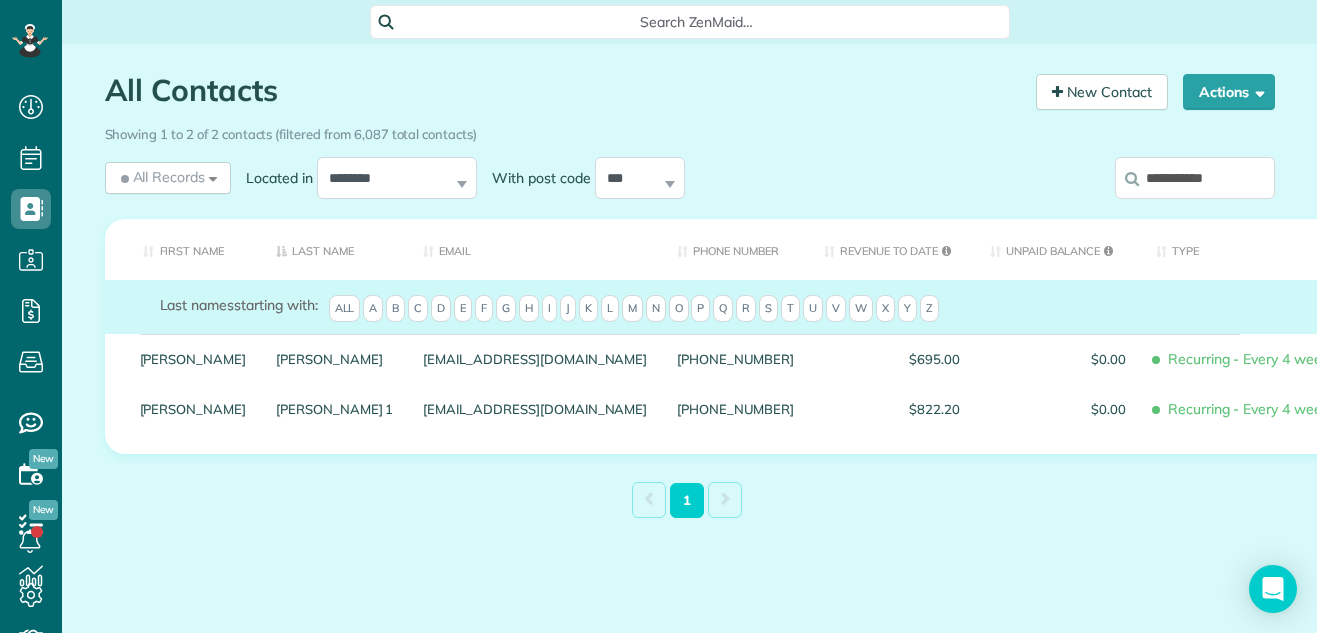scroll, scrollTop: 27, scrollLeft: 0, axis: vertical 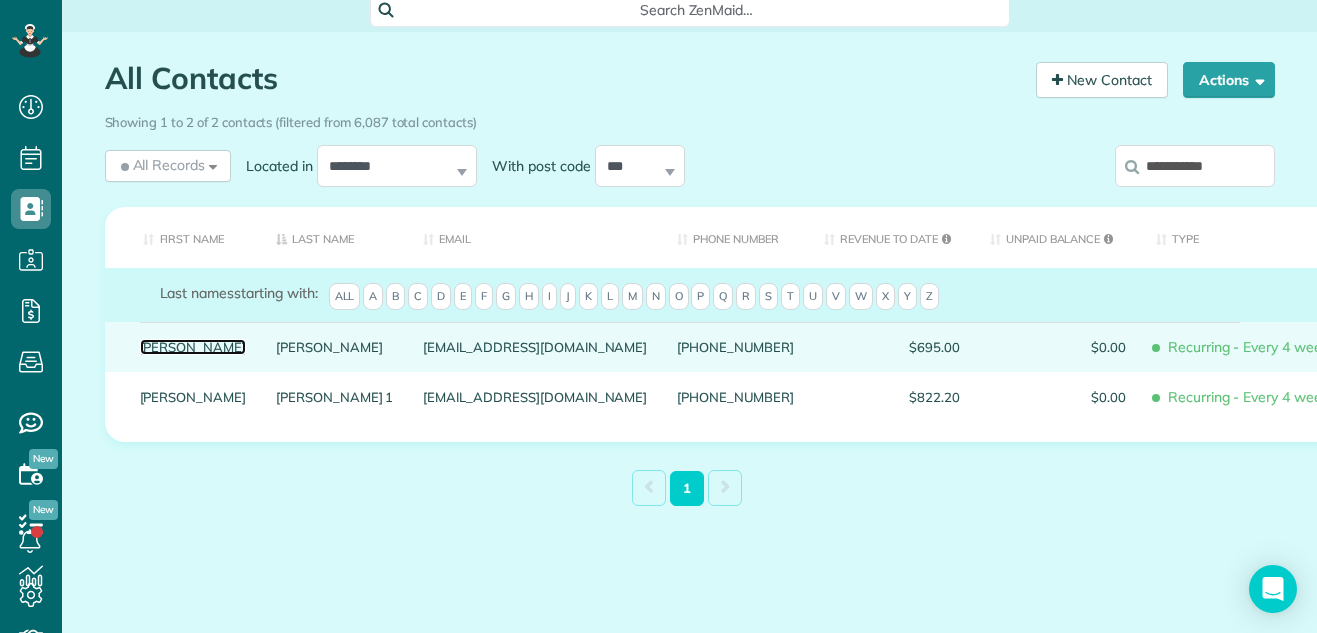 click on "Renee" at bounding box center [193, 347] 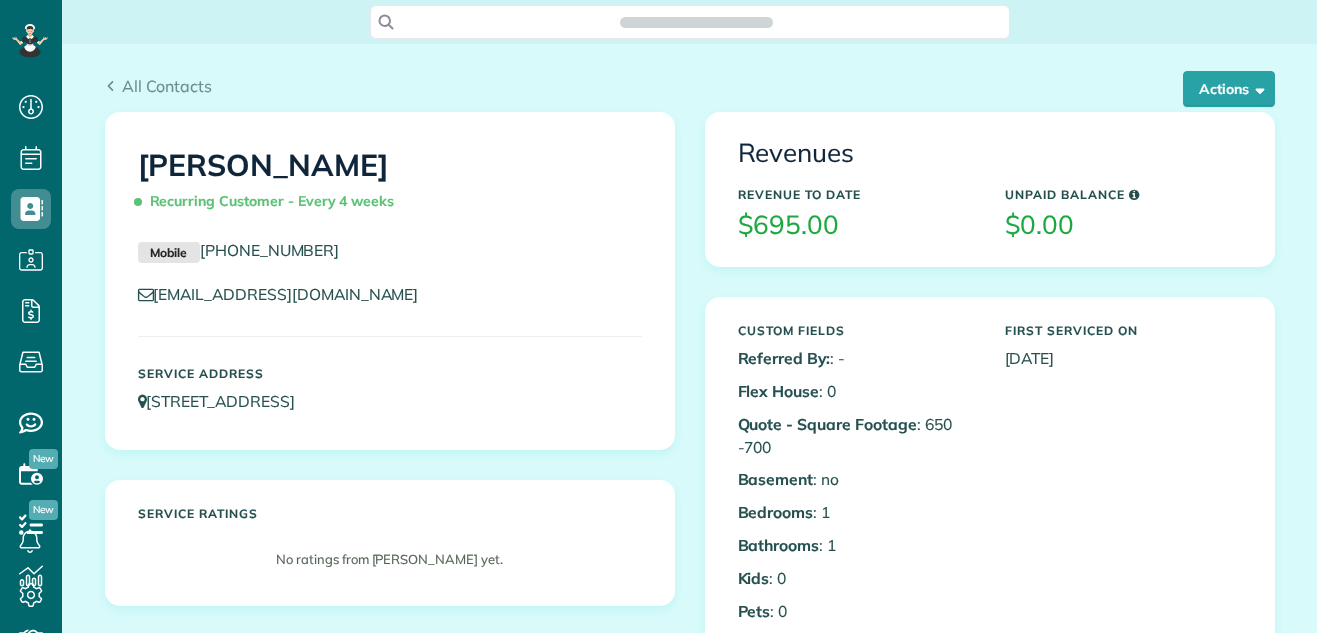scroll, scrollTop: 0, scrollLeft: 0, axis: both 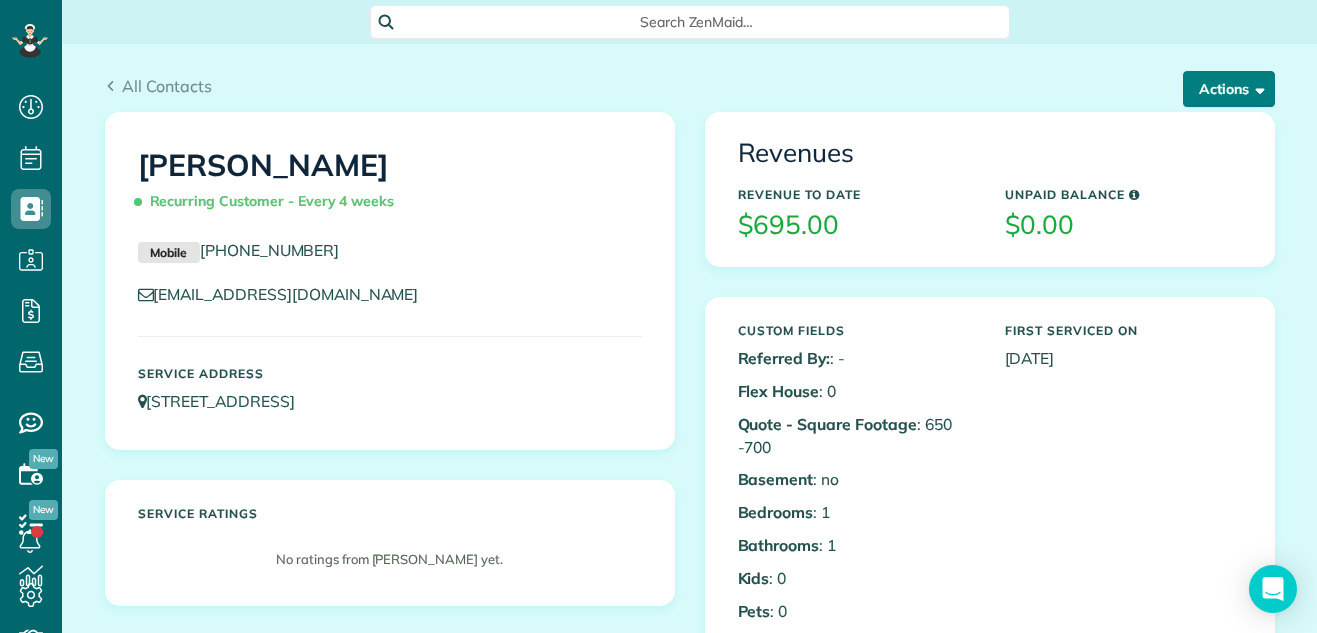 click on "Actions" at bounding box center [1229, 89] 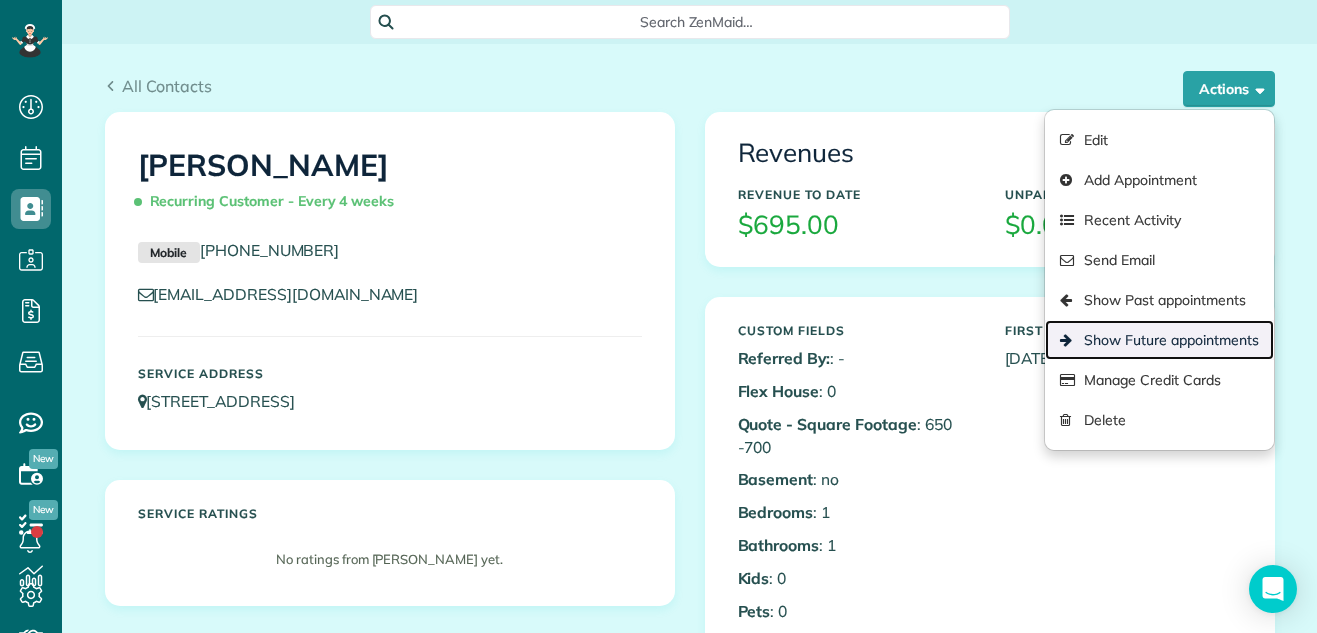 click on "Show Future appointments" at bounding box center (1159, 340) 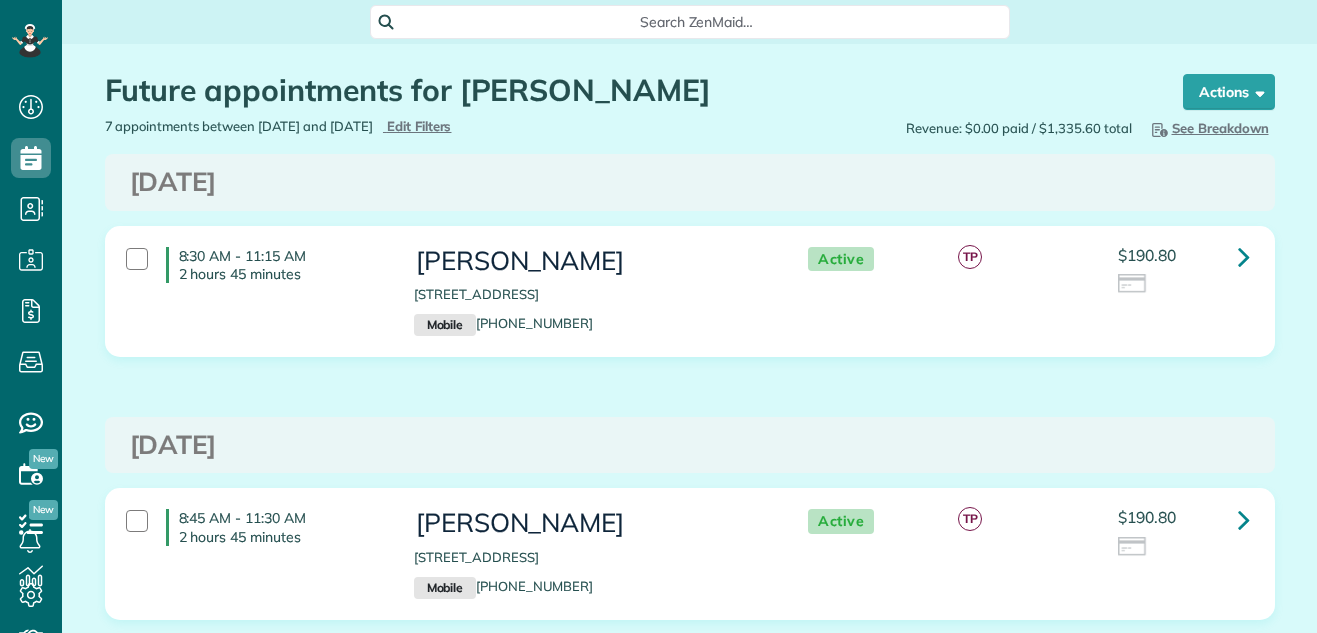 scroll, scrollTop: 0, scrollLeft: 0, axis: both 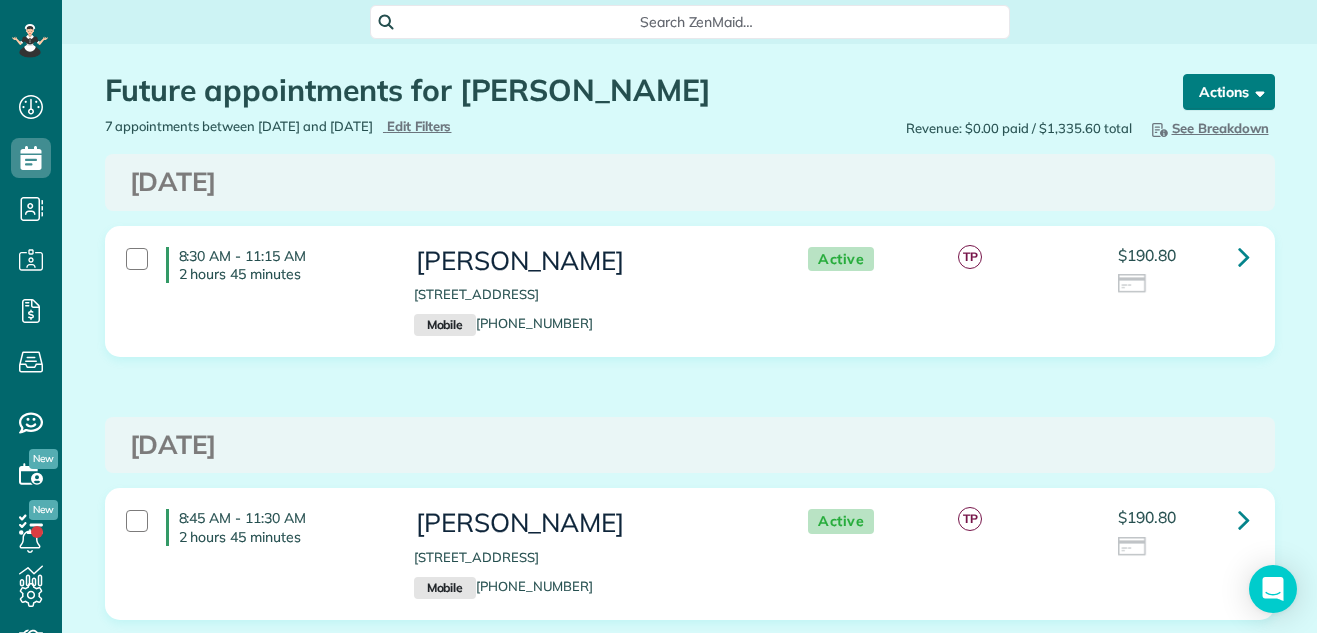 click at bounding box center (1256, 91) 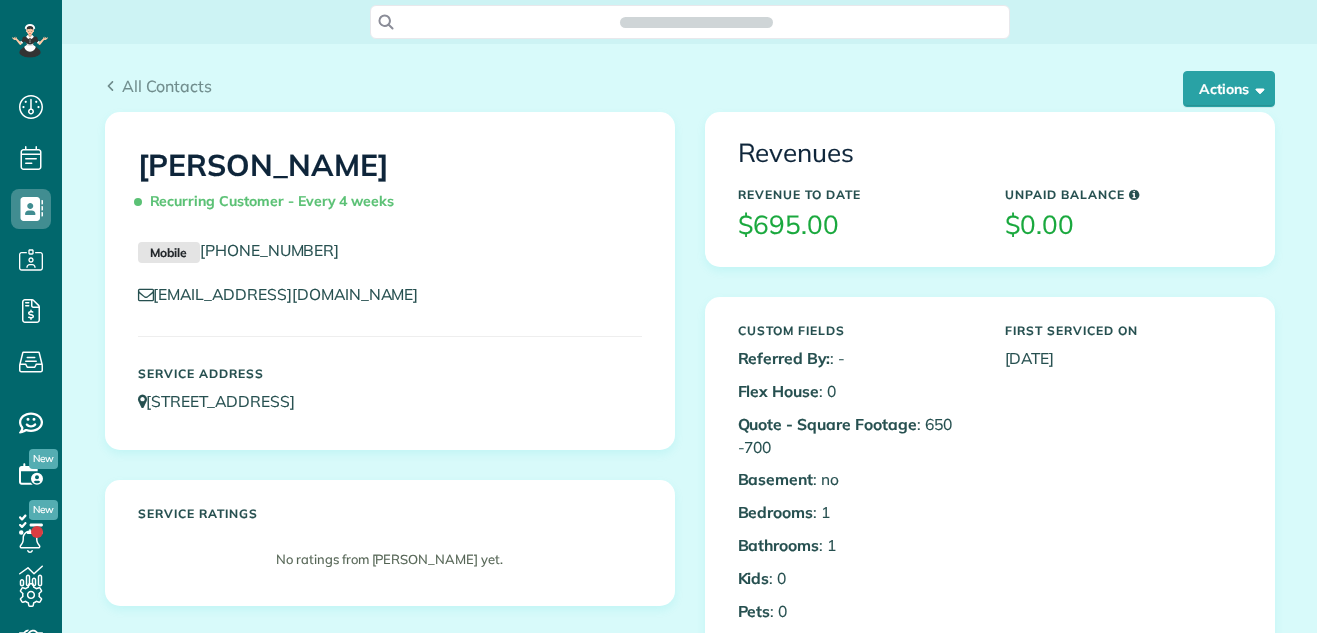 scroll, scrollTop: 0, scrollLeft: 0, axis: both 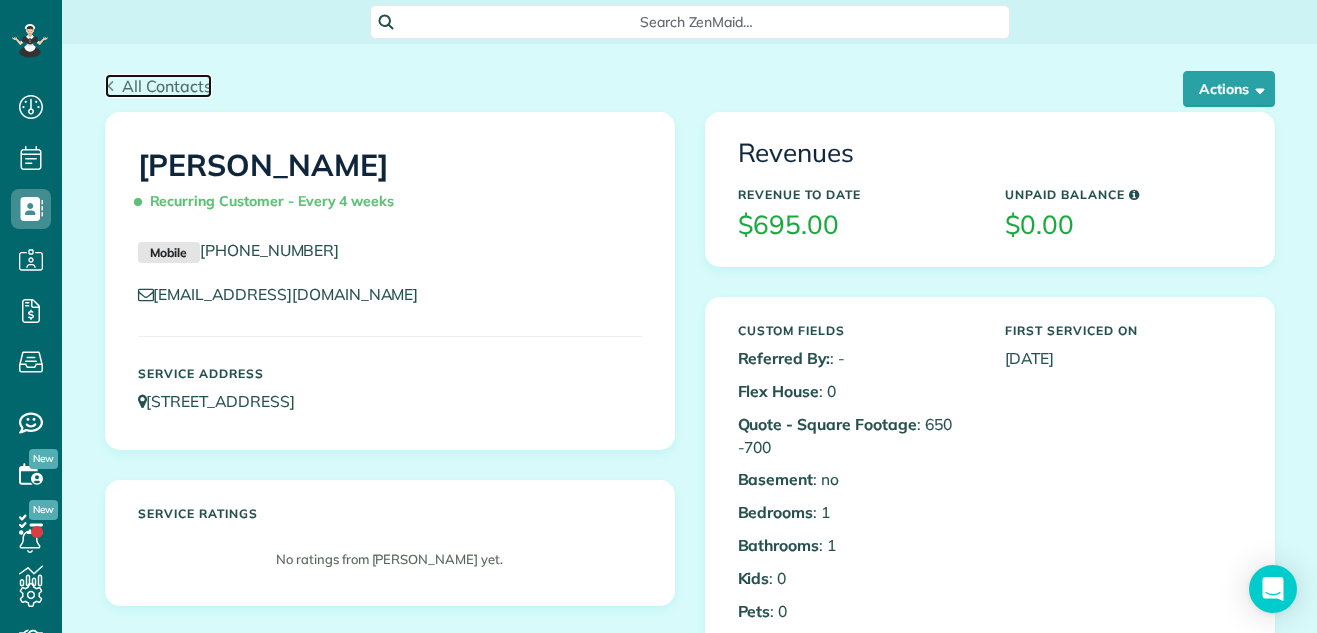 click on "All Contacts" at bounding box center [167, 86] 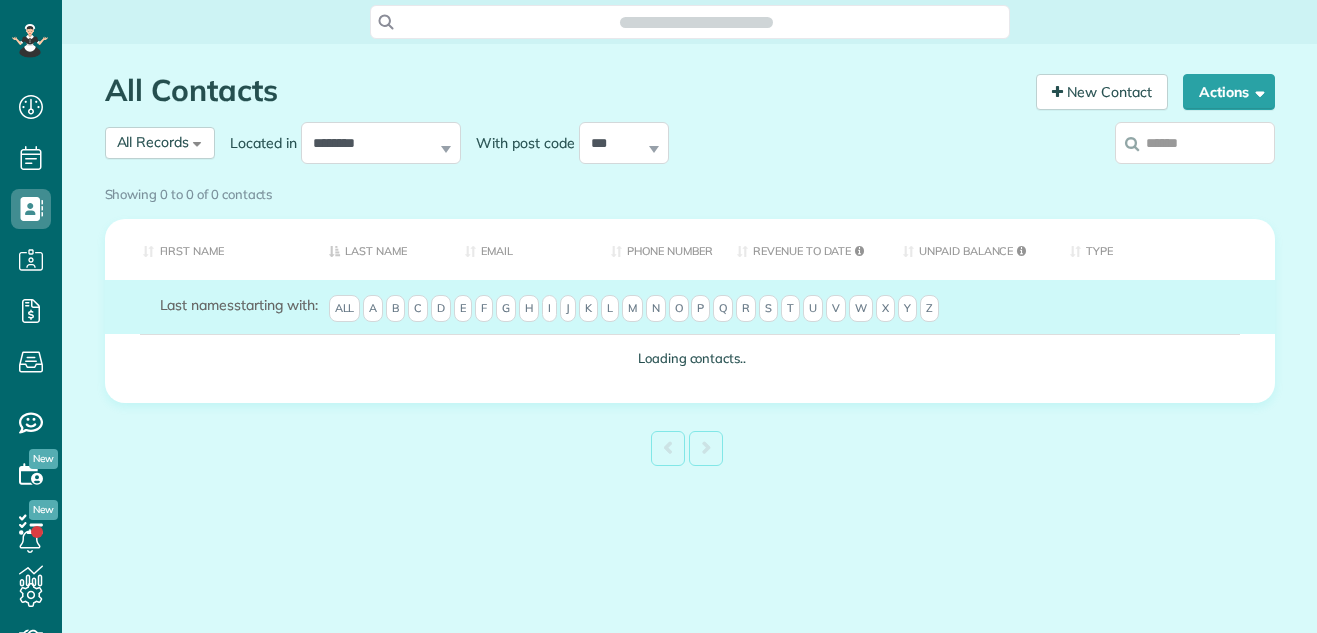 scroll, scrollTop: 0, scrollLeft: 0, axis: both 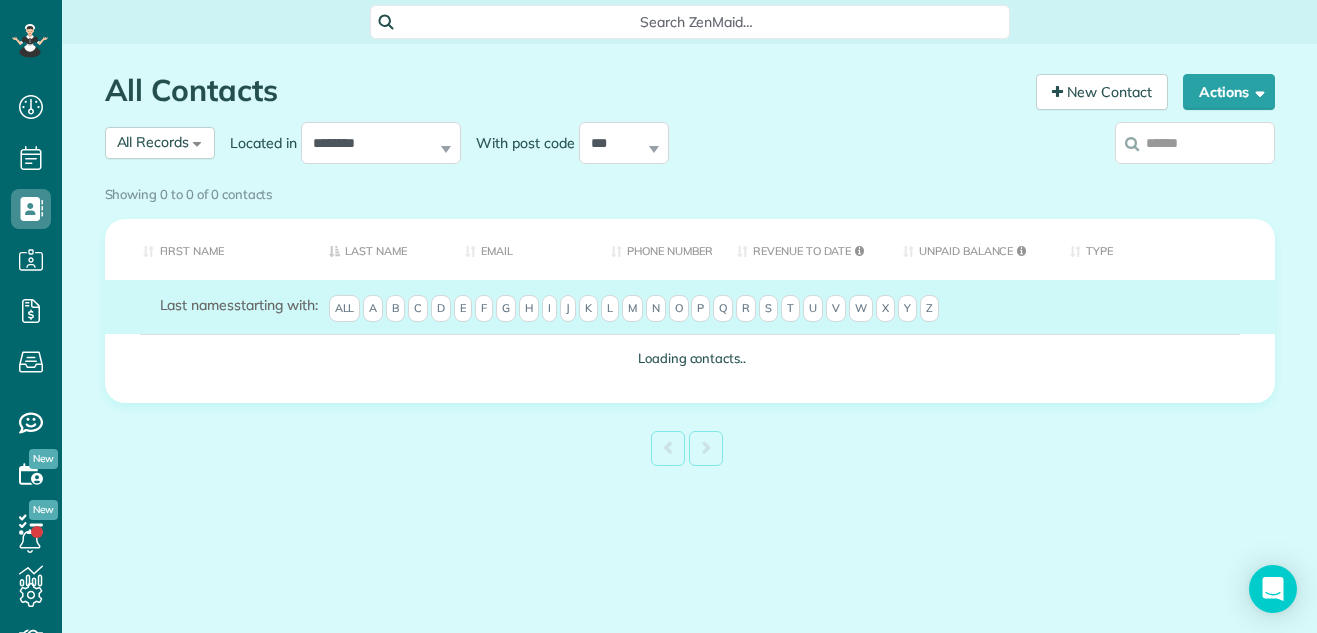 click at bounding box center [1195, 143] 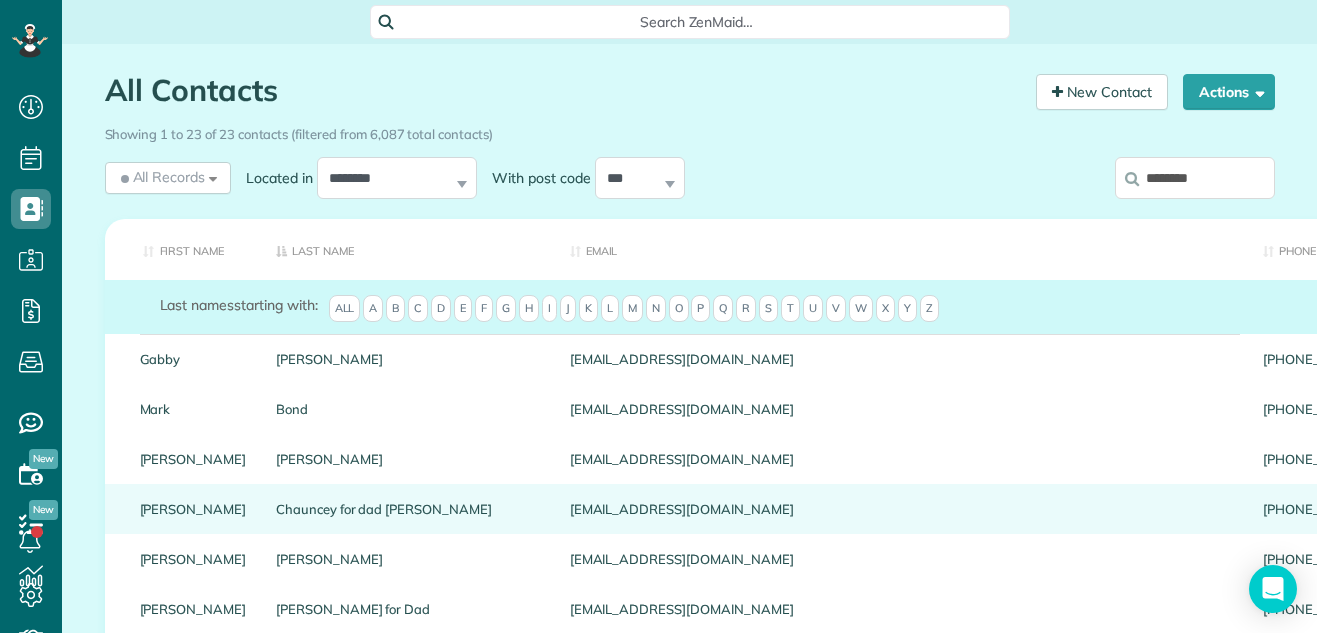type on "*******" 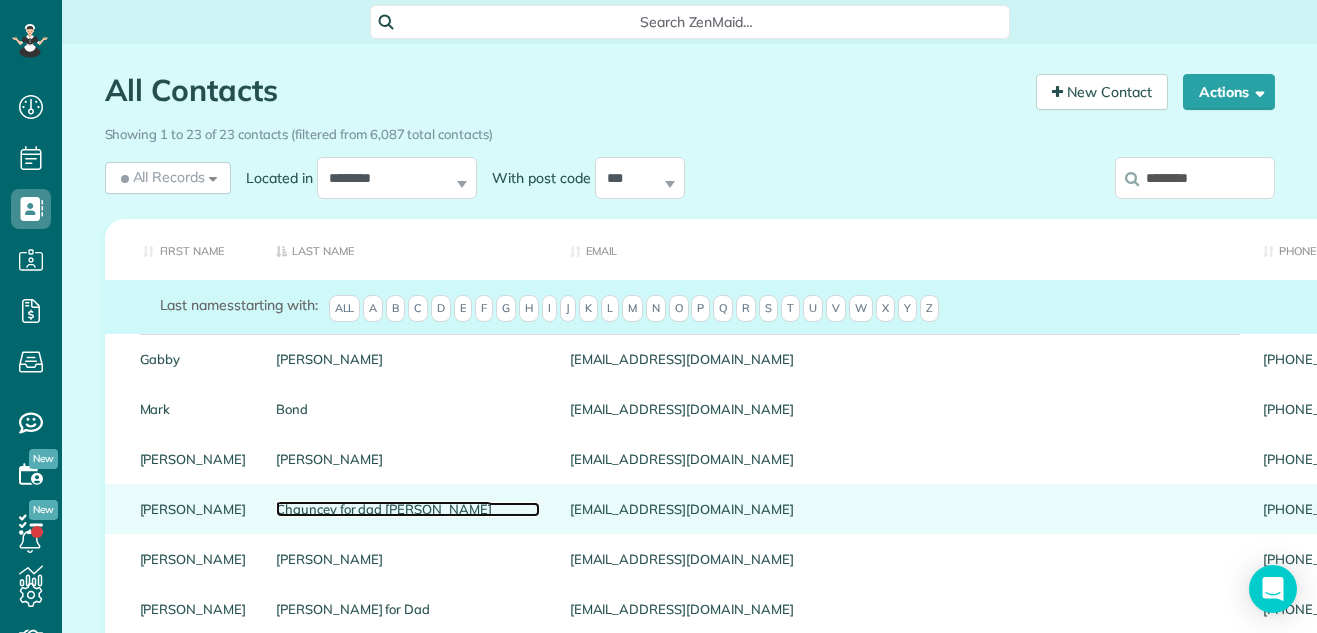 click on "Chauncey for dad [PERSON_NAME]" at bounding box center [408, 509] 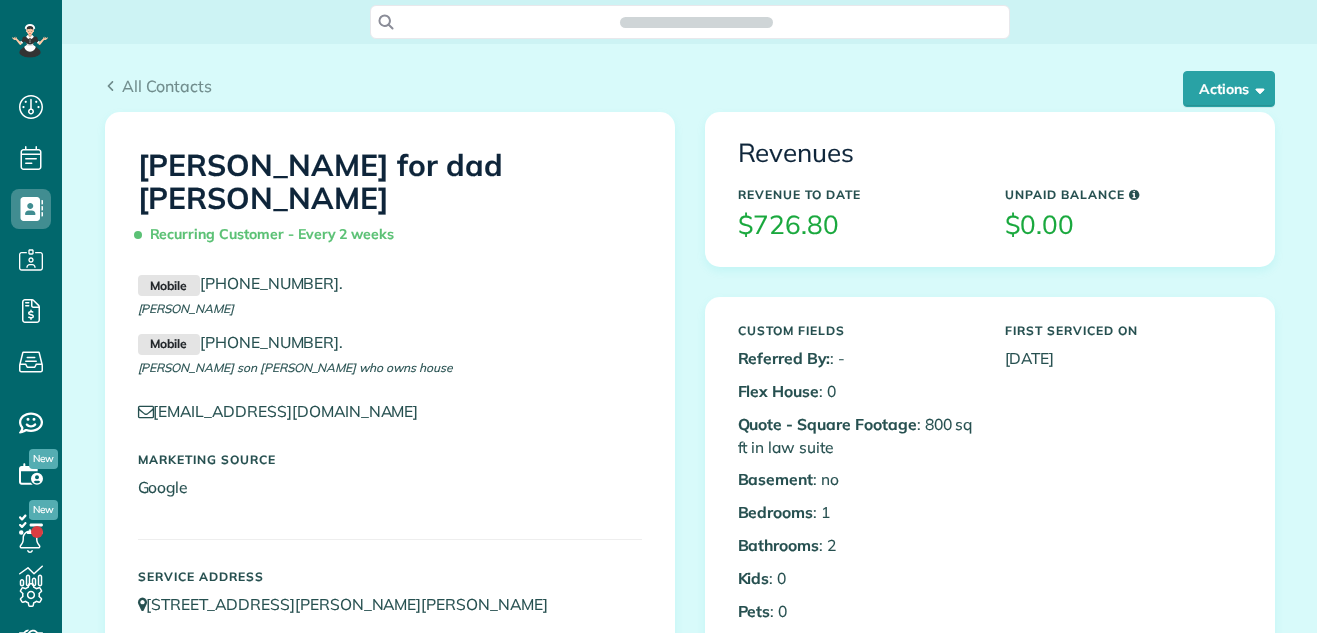 scroll, scrollTop: 0, scrollLeft: 0, axis: both 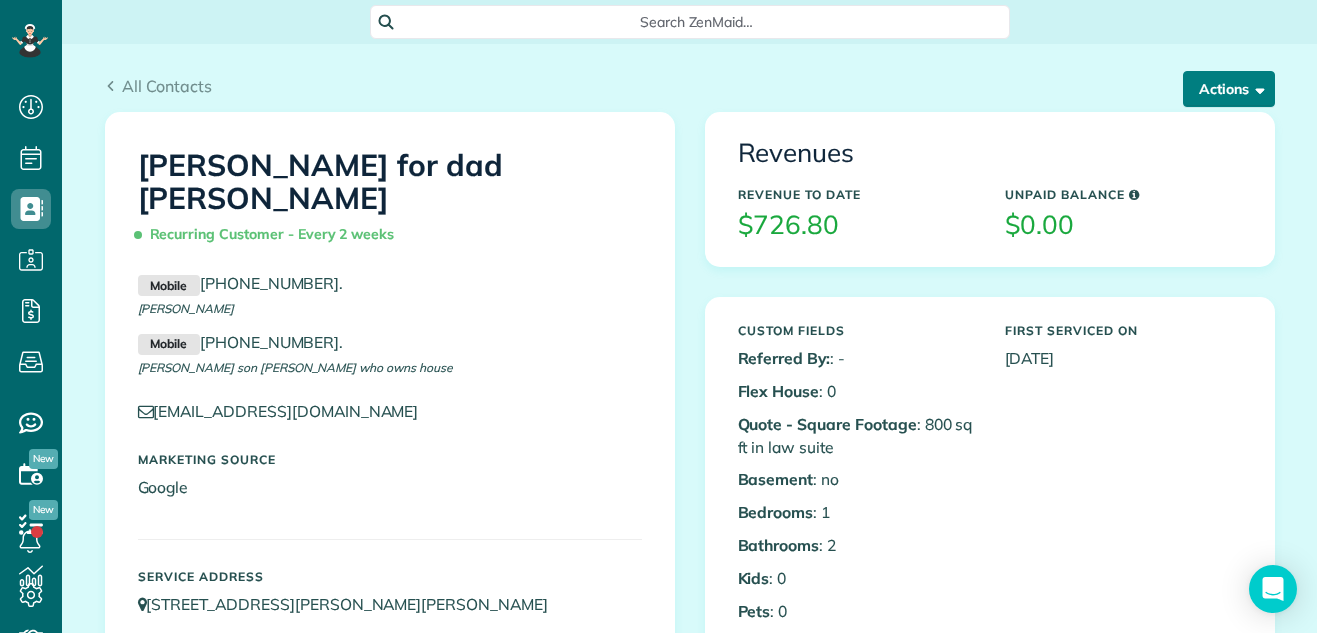 click on "Actions" at bounding box center [1229, 89] 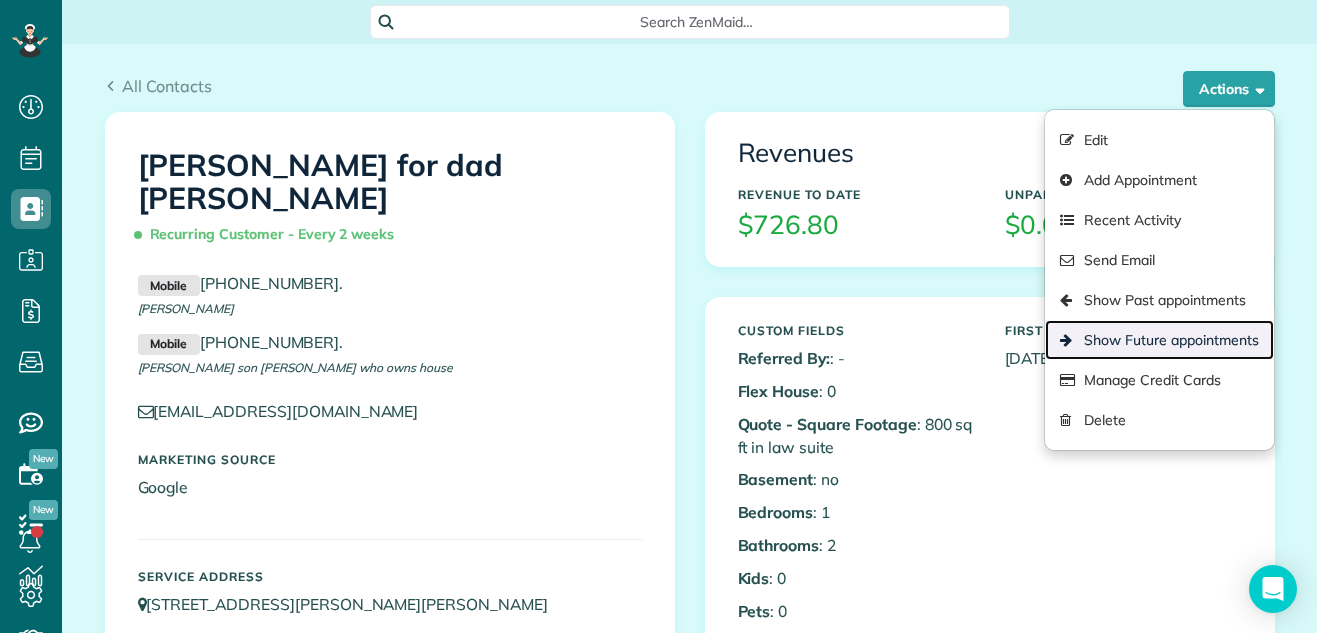 click on "Show Future appointments" at bounding box center [1159, 340] 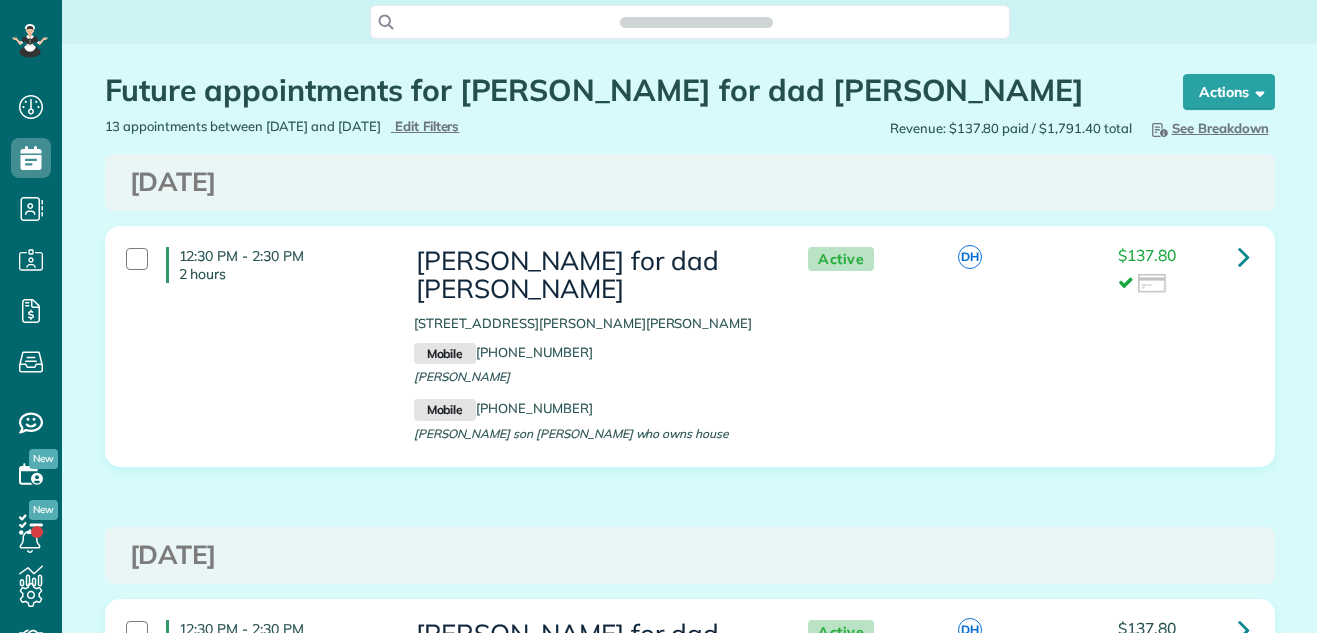scroll, scrollTop: 0, scrollLeft: 0, axis: both 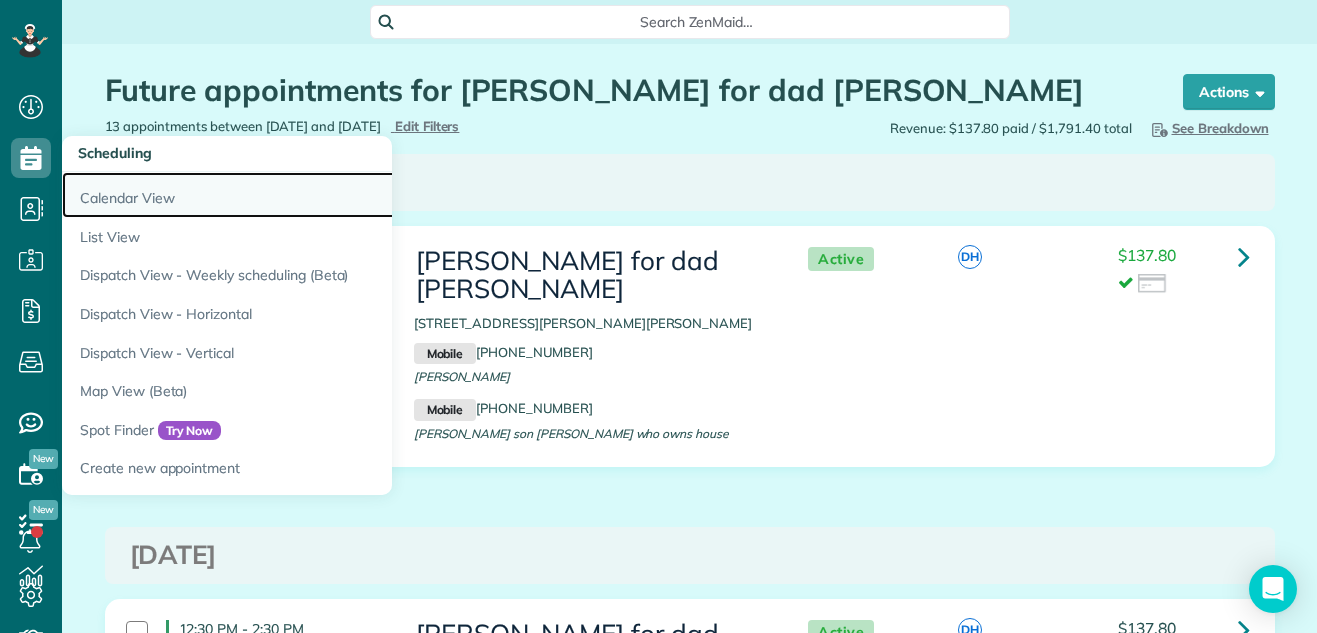 click on "Calendar View" at bounding box center [312, 195] 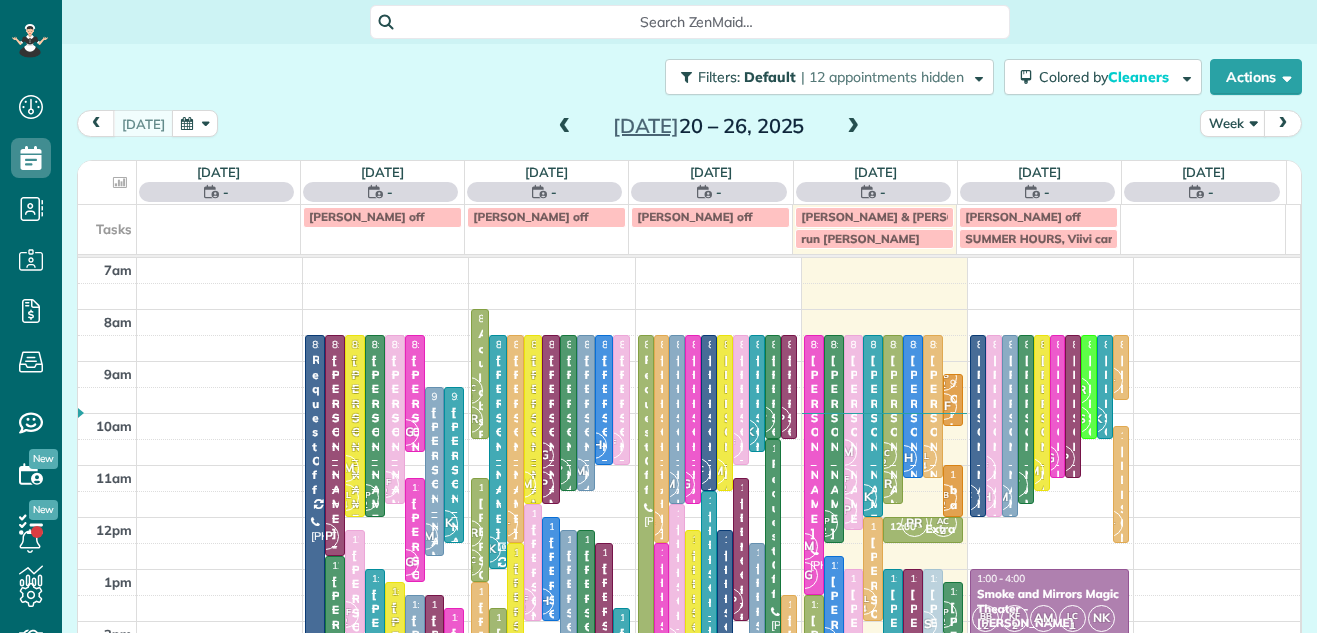 scroll, scrollTop: 0, scrollLeft: 0, axis: both 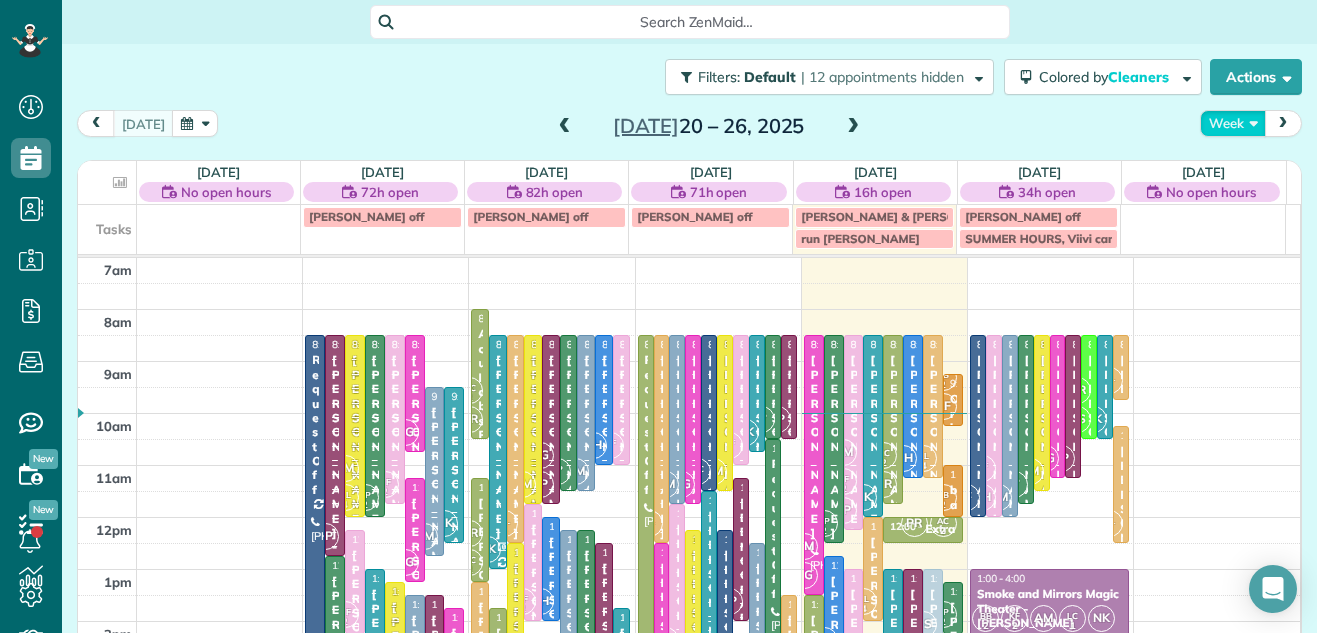 click on "Week" at bounding box center [1233, 123] 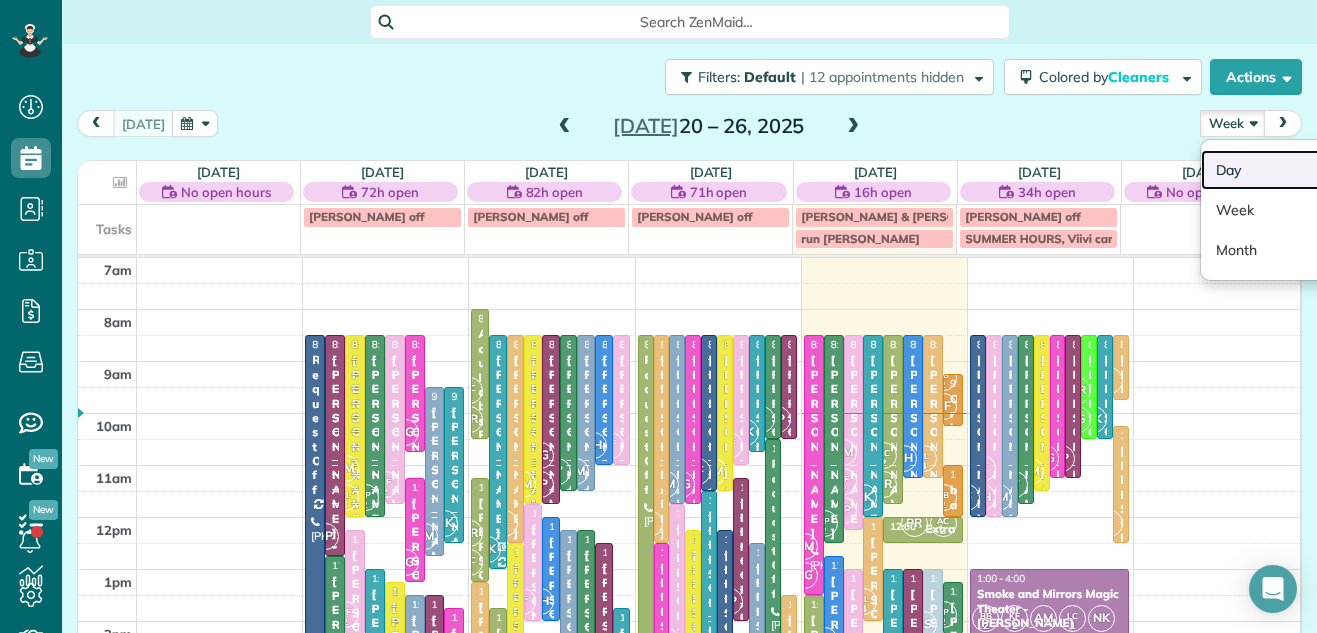 click on "Day" at bounding box center (1280, 170) 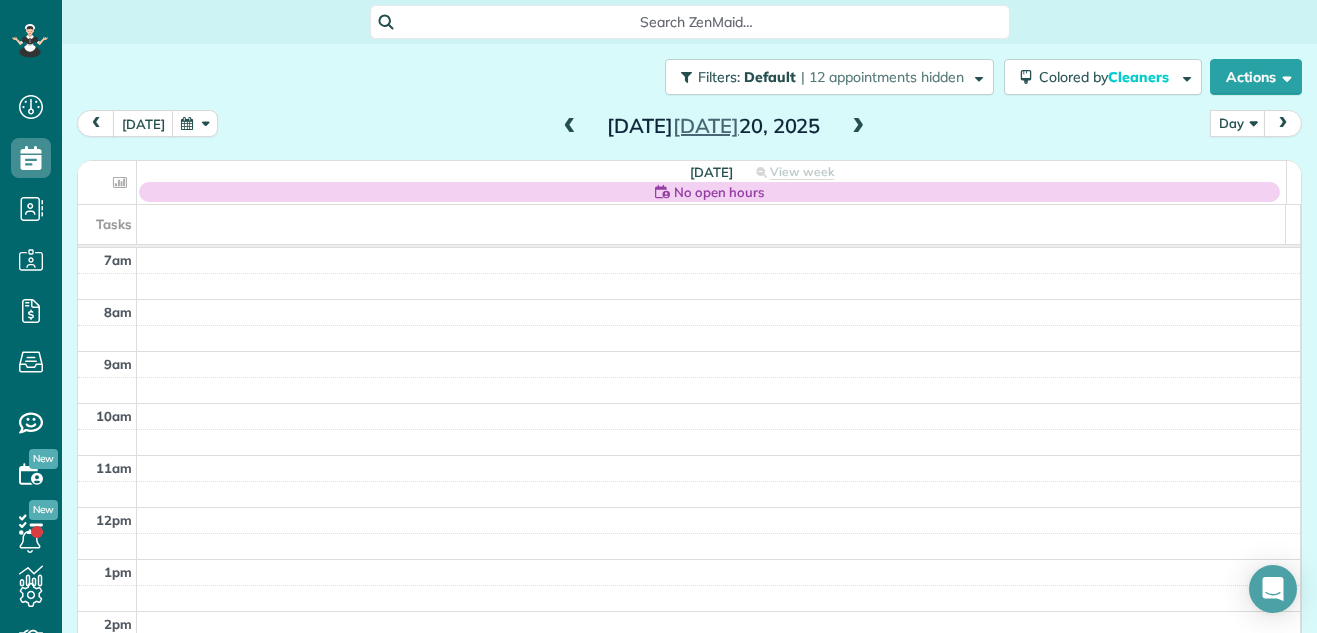click at bounding box center (858, 127) 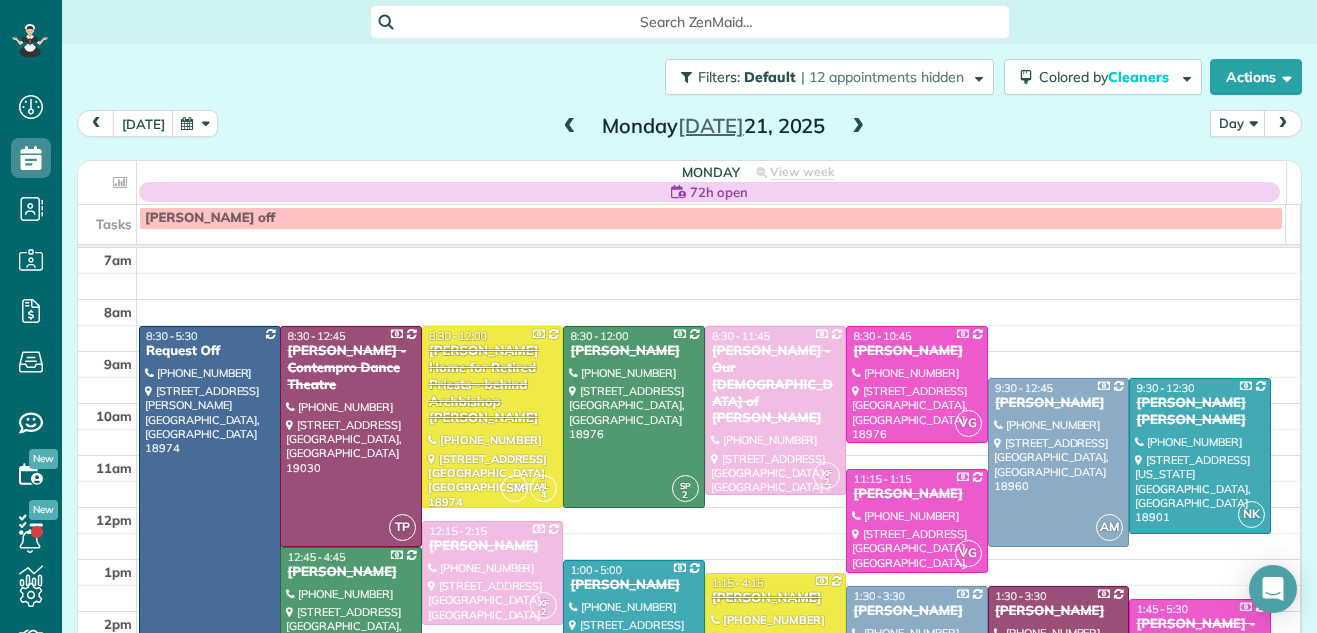 click at bounding box center [858, 127] 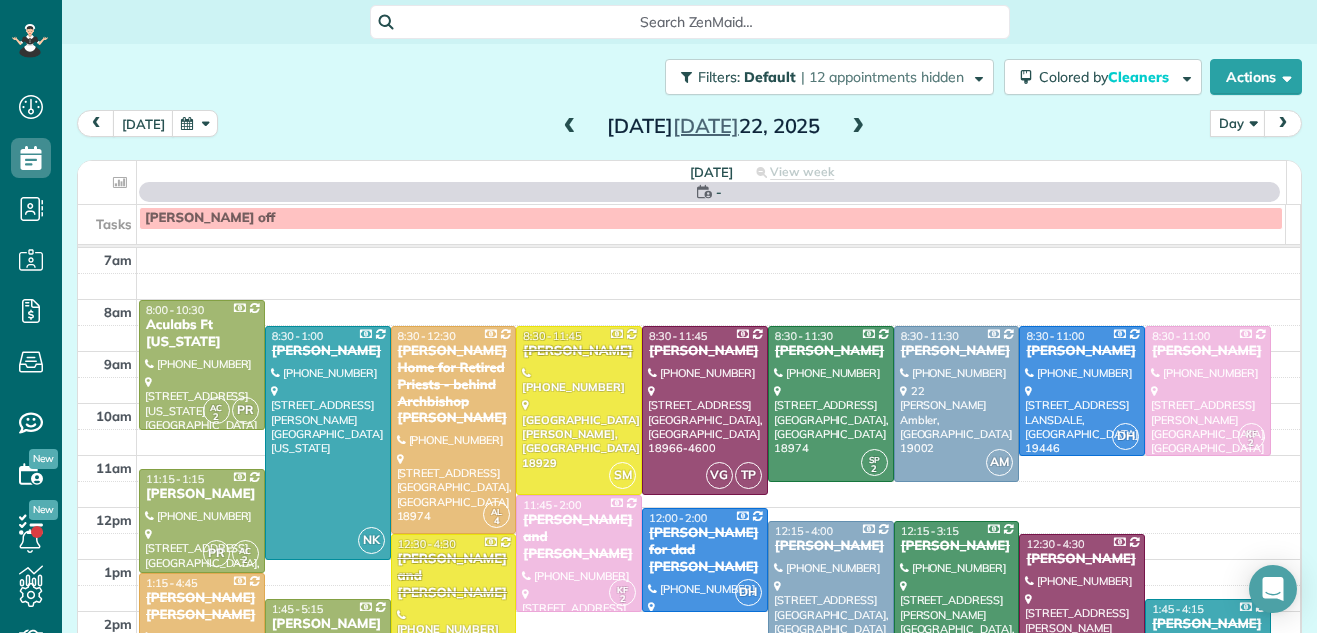 click at bounding box center (858, 127) 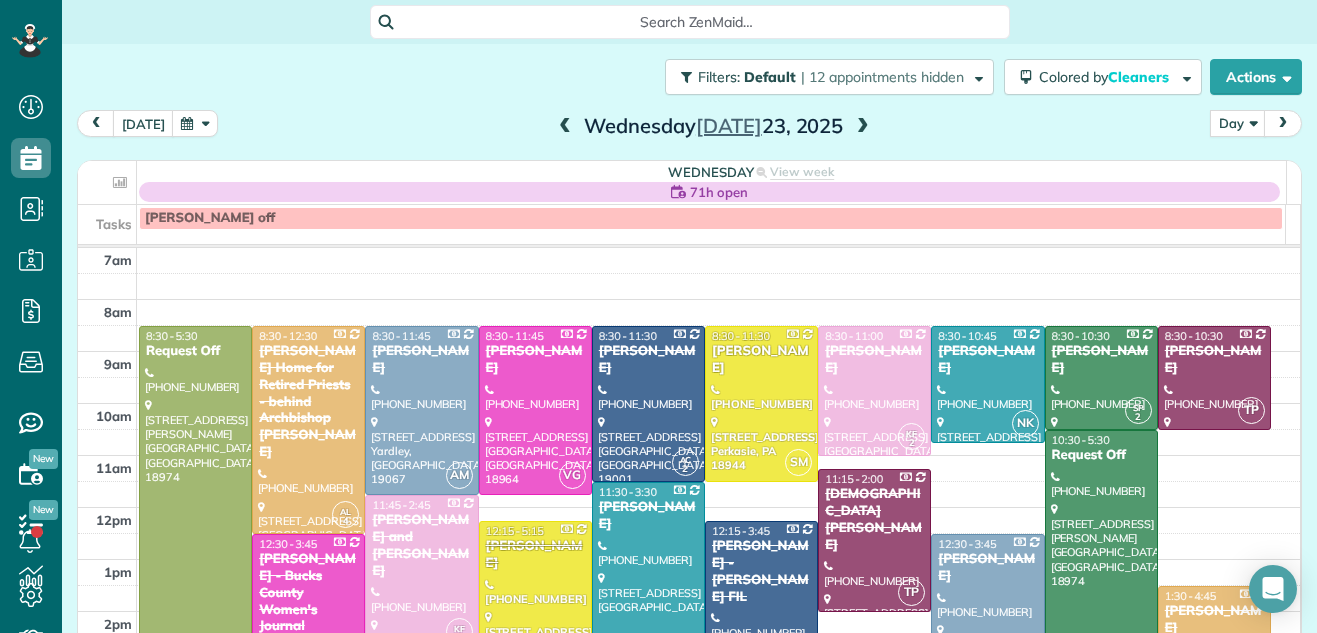 click at bounding box center (863, 127) 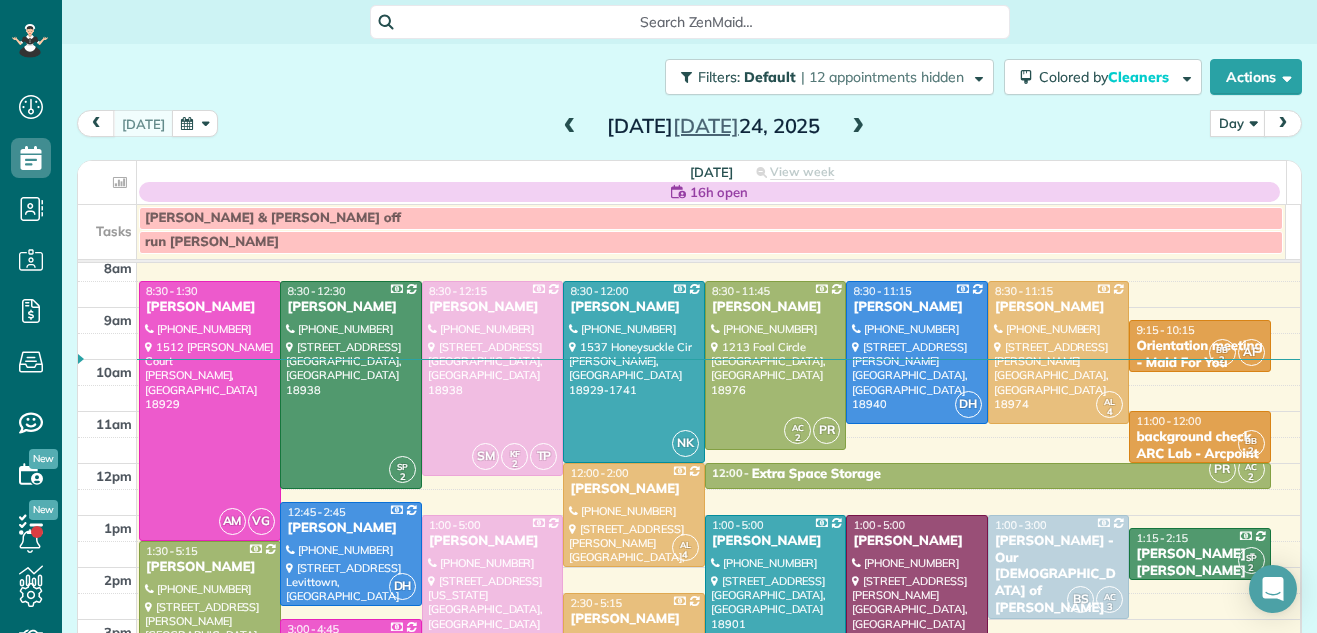 scroll, scrollTop: 63, scrollLeft: 0, axis: vertical 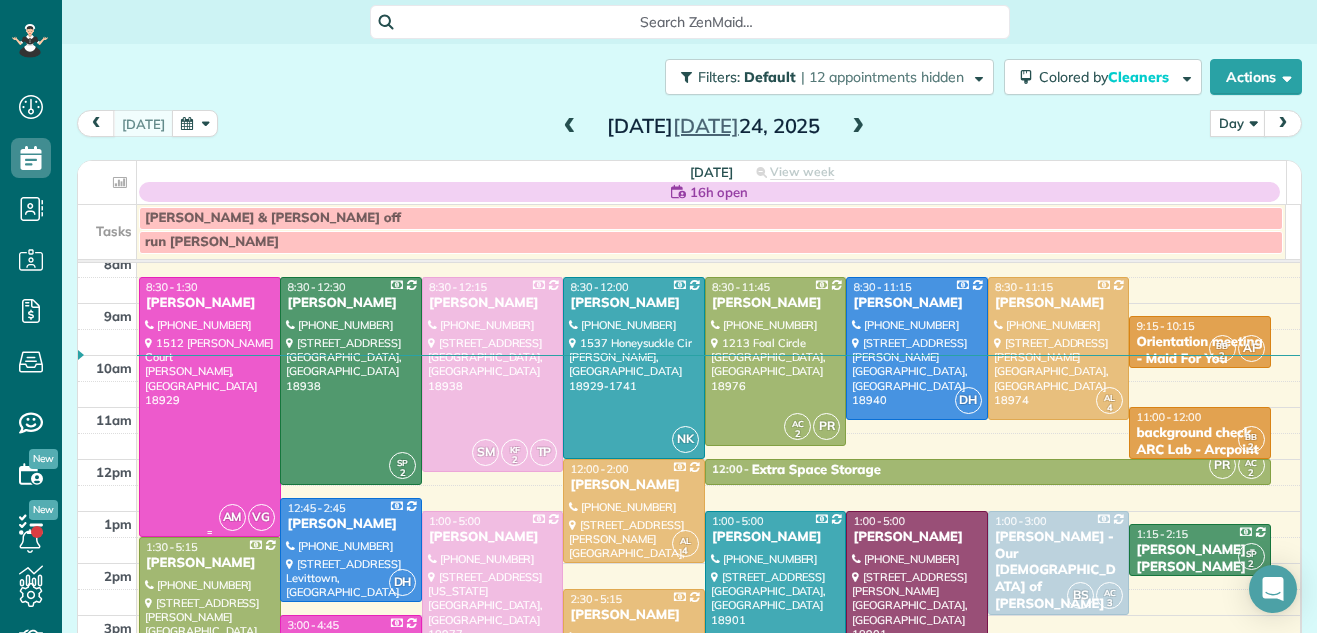 click at bounding box center (210, 407) 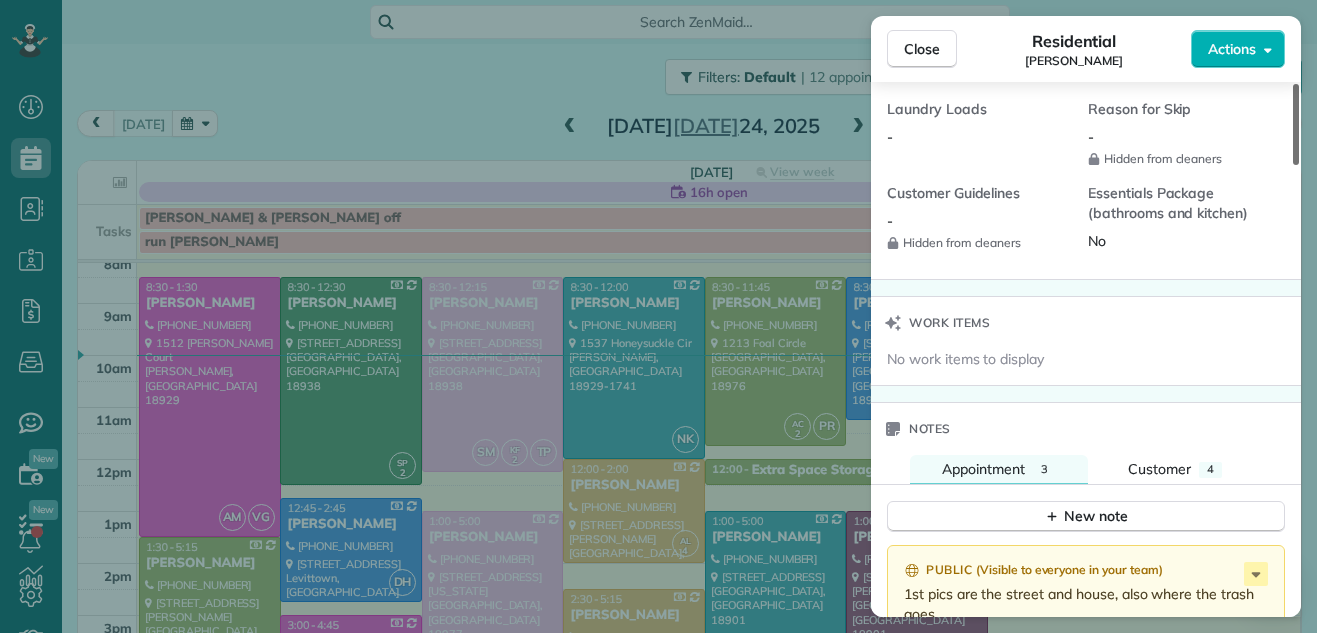 scroll, scrollTop: 1907, scrollLeft: 0, axis: vertical 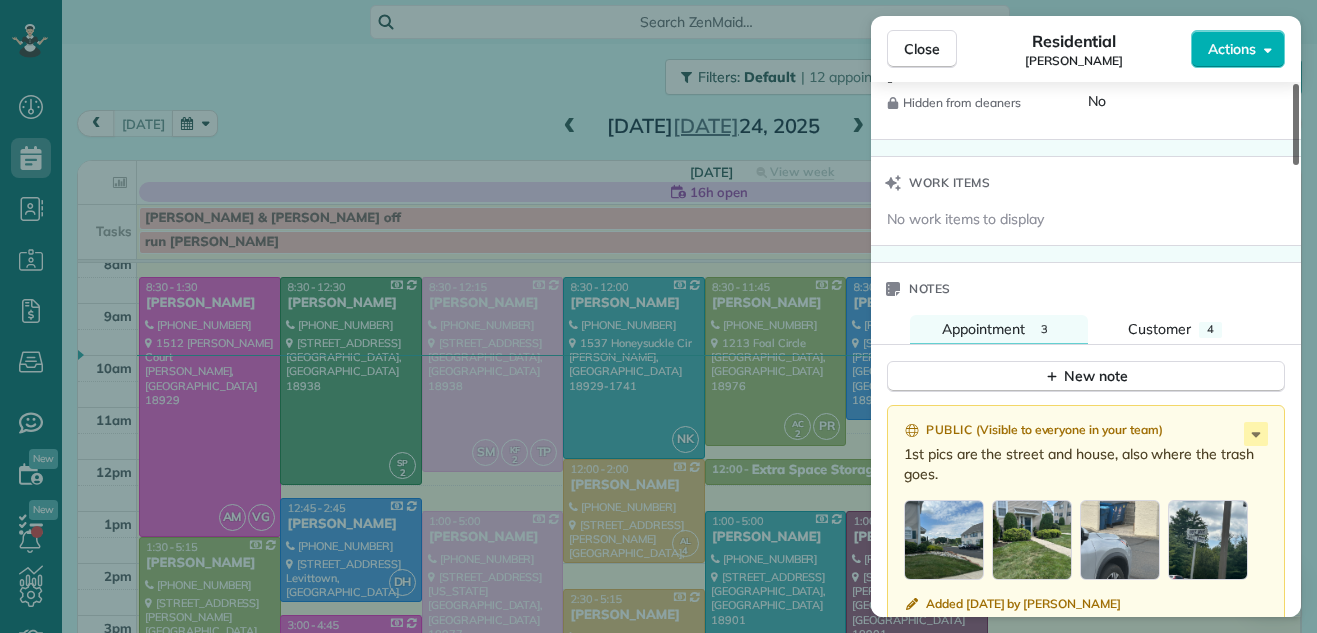drag, startPoint x: 1293, startPoint y: 140, endPoint x: 1283, endPoint y: 427, distance: 287.17416 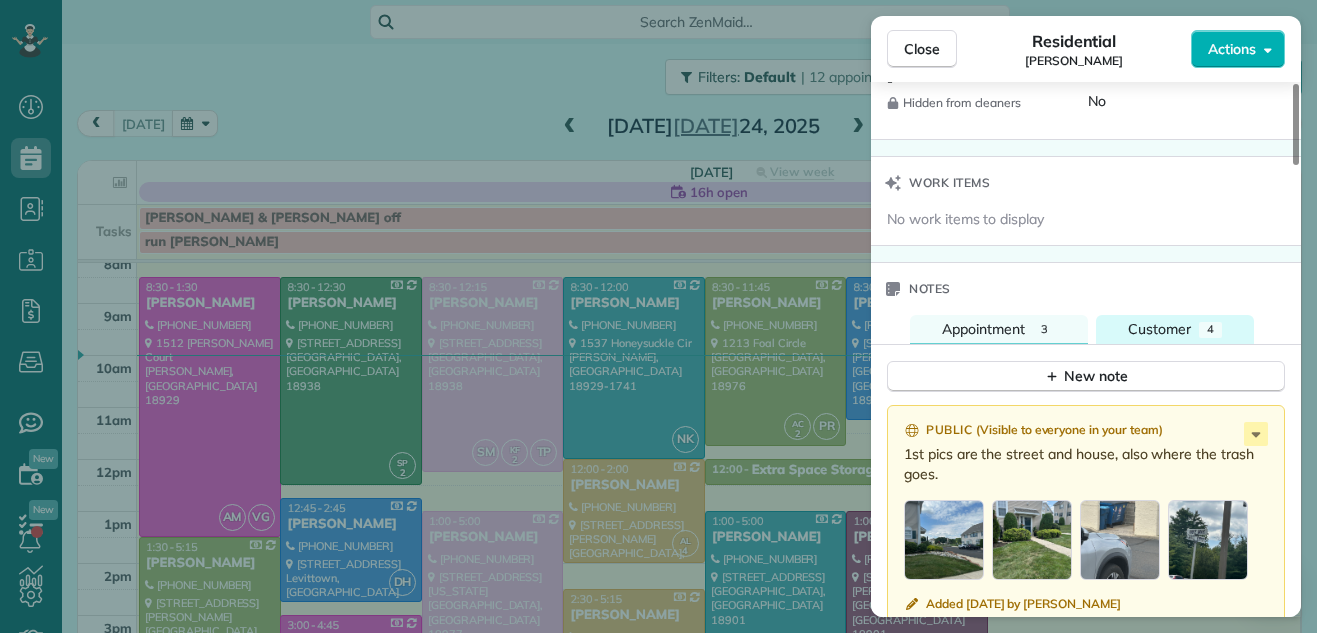 click on "Customer" at bounding box center [1159, 329] 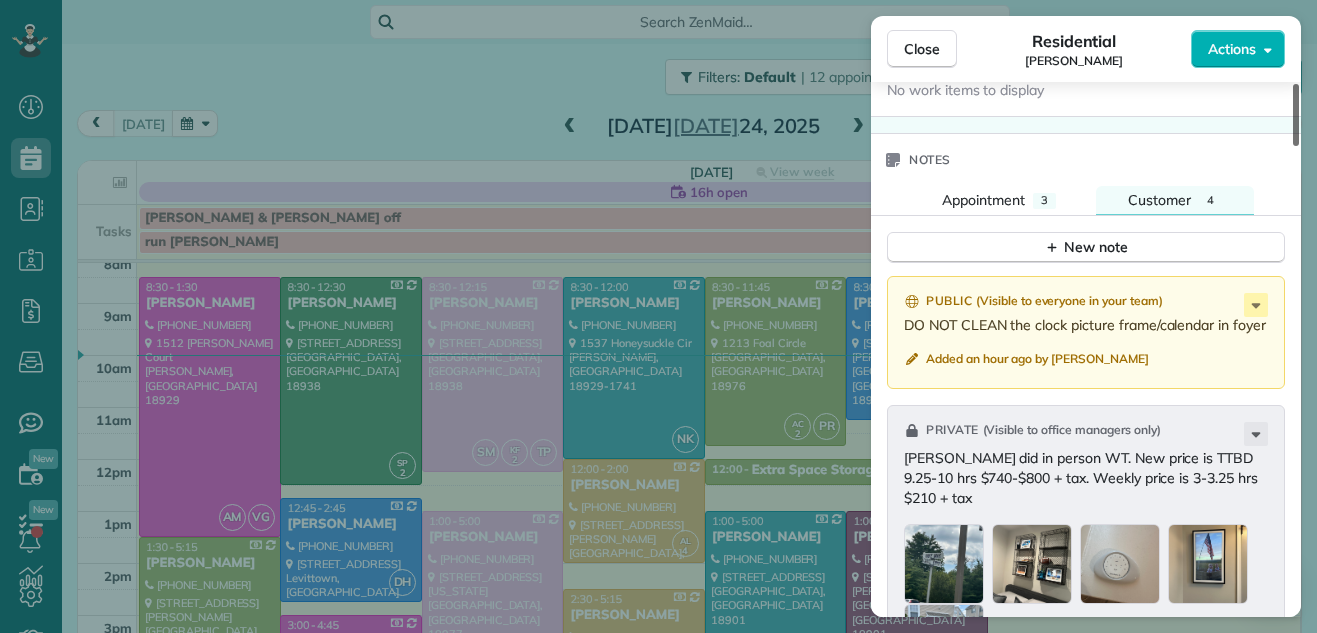scroll, scrollTop: 2053, scrollLeft: 0, axis: vertical 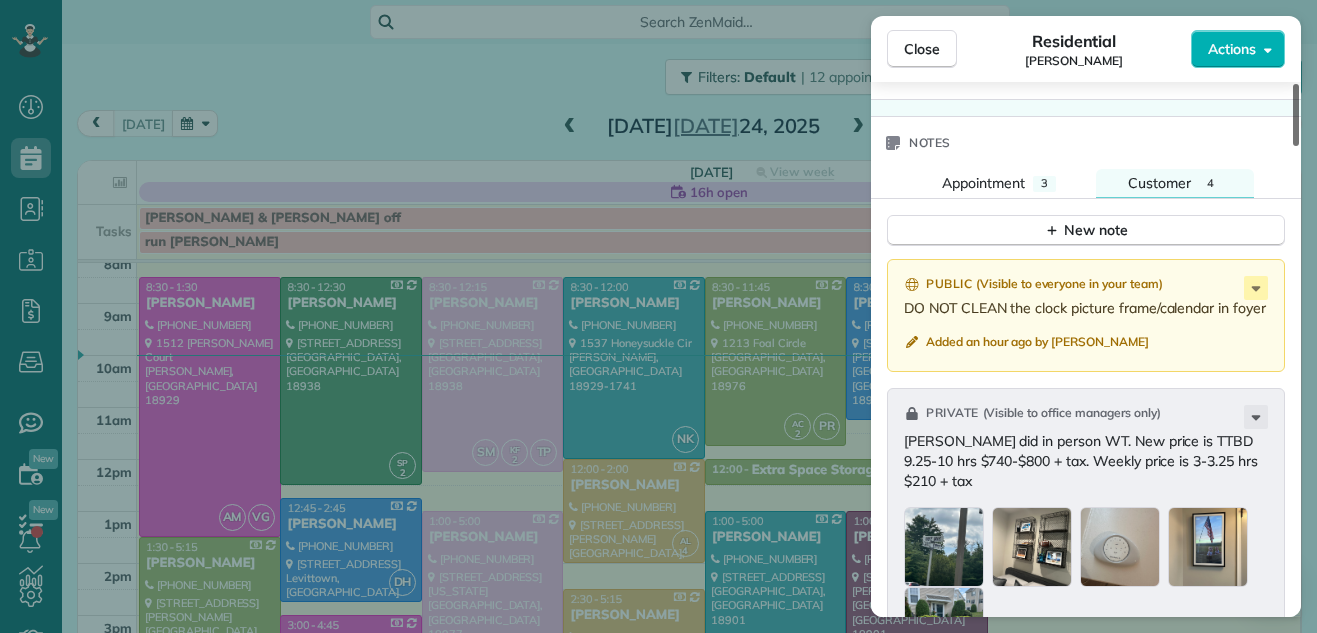 drag, startPoint x: 1297, startPoint y: 331, endPoint x: 1293, endPoint y: 348, distance: 17.464249 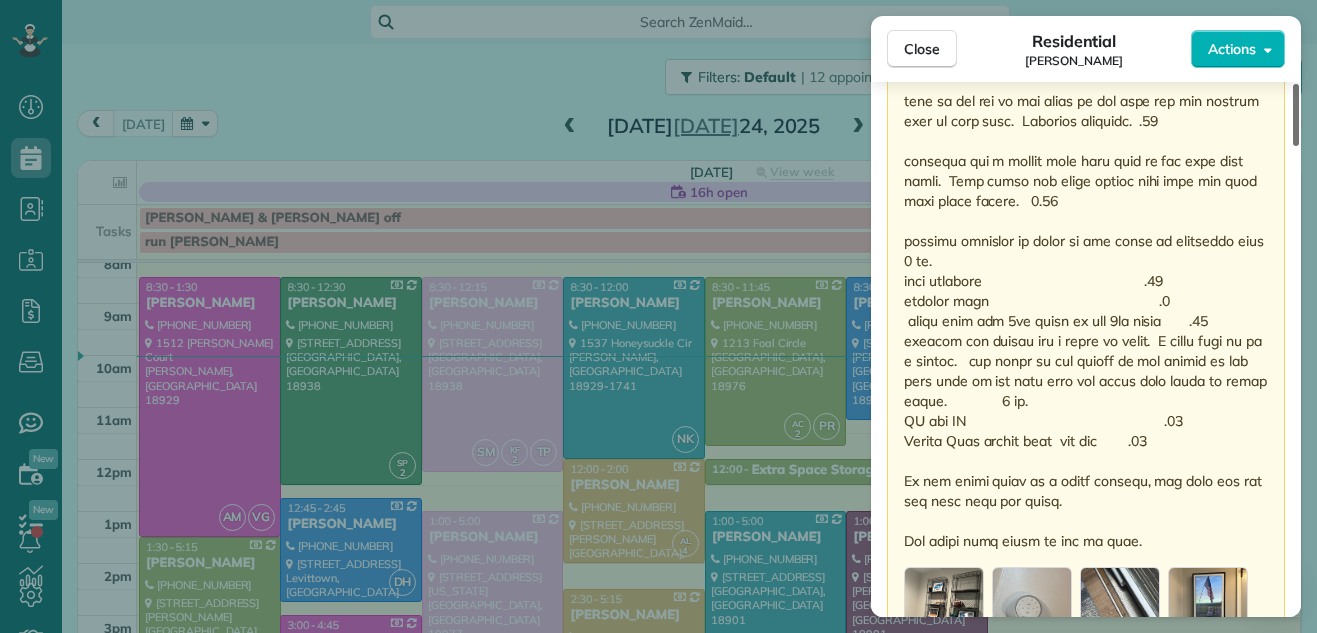 scroll, scrollTop: 3124, scrollLeft: 0, axis: vertical 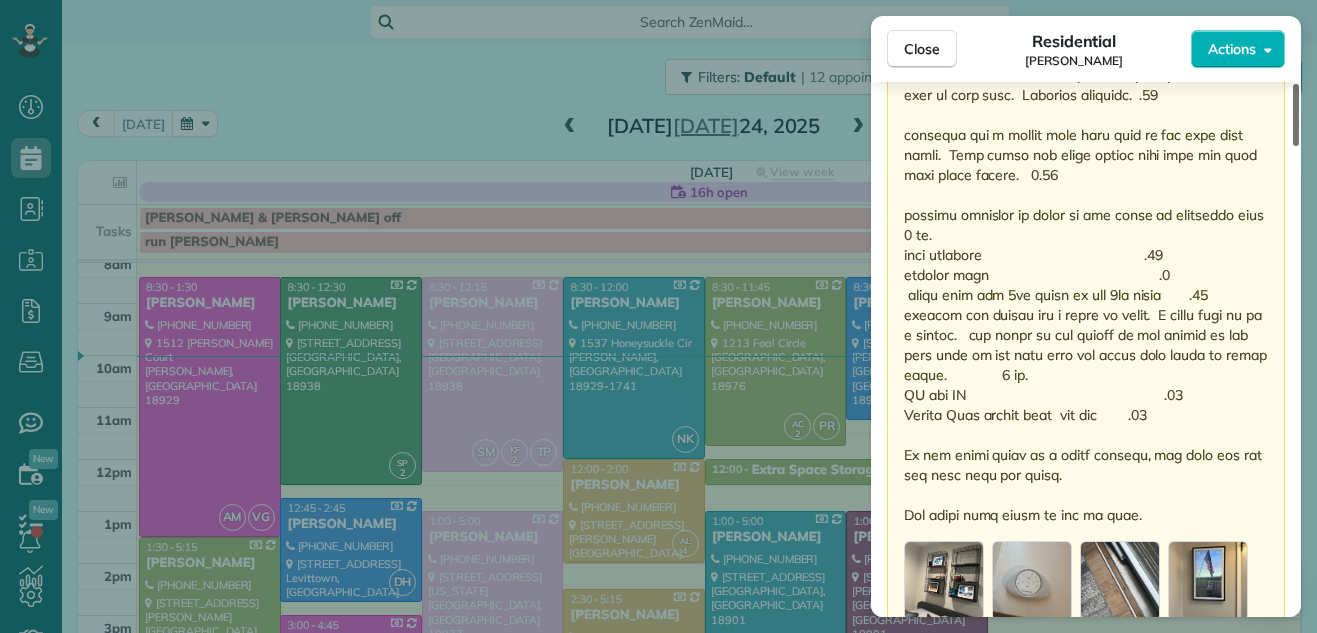 drag, startPoint x: 1296, startPoint y: 353, endPoint x: 1282, endPoint y: 478, distance: 125.781555 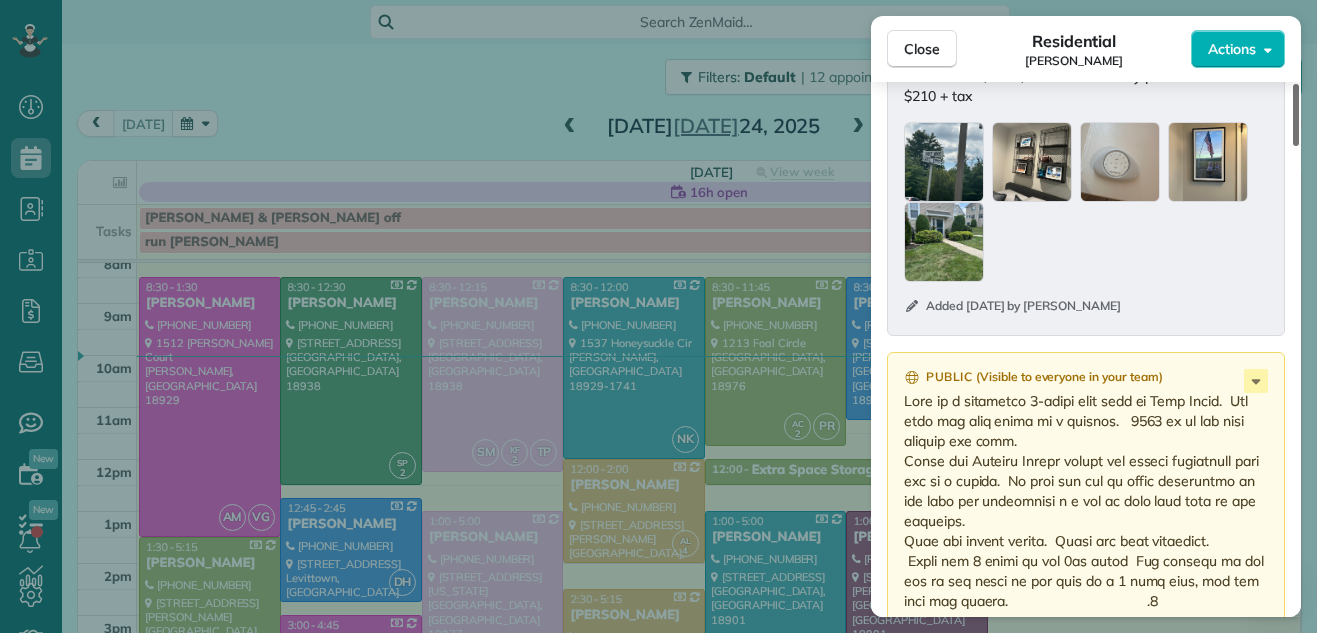 scroll, scrollTop: 2481, scrollLeft: 0, axis: vertical 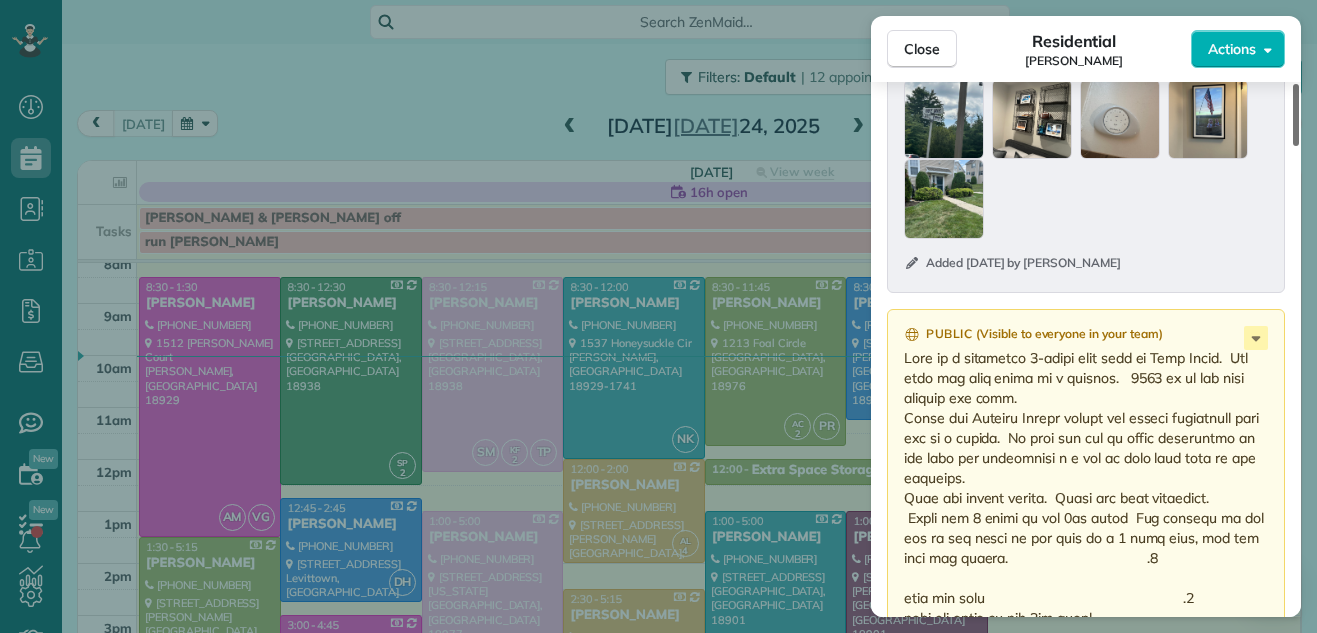 drag, startPoint x: 1295, startPoint y: 459, endPoint x: 1308, endPoint y: 384, distance: 76.11833 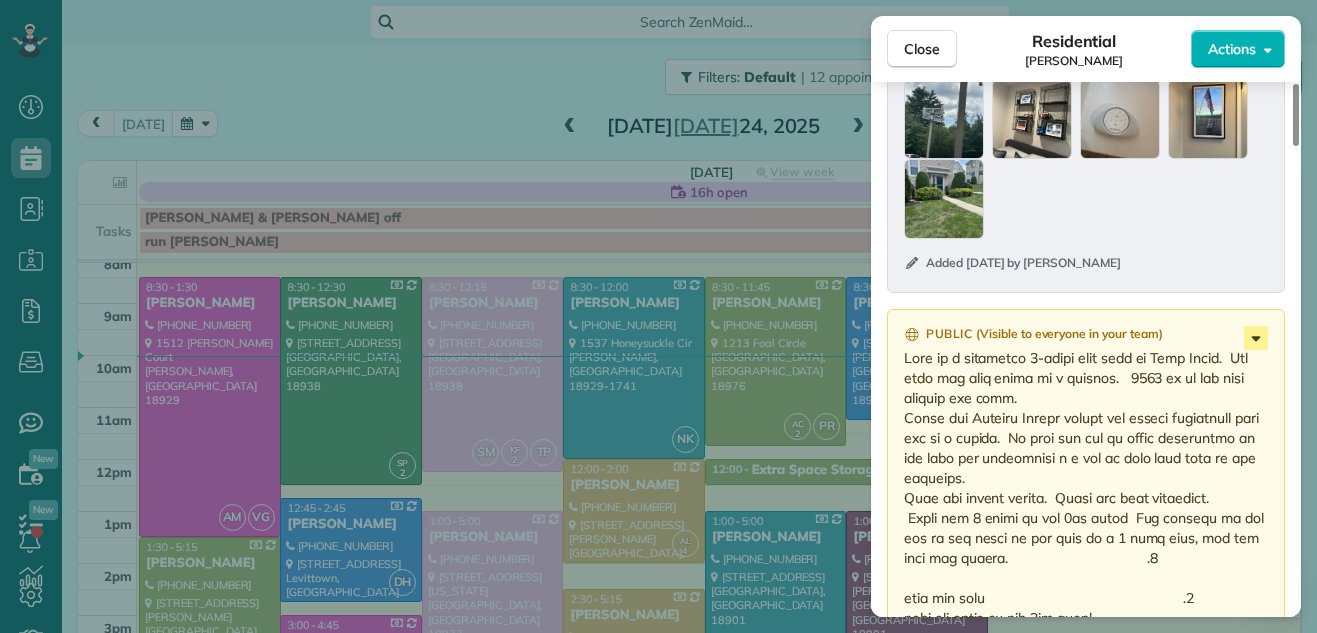 click 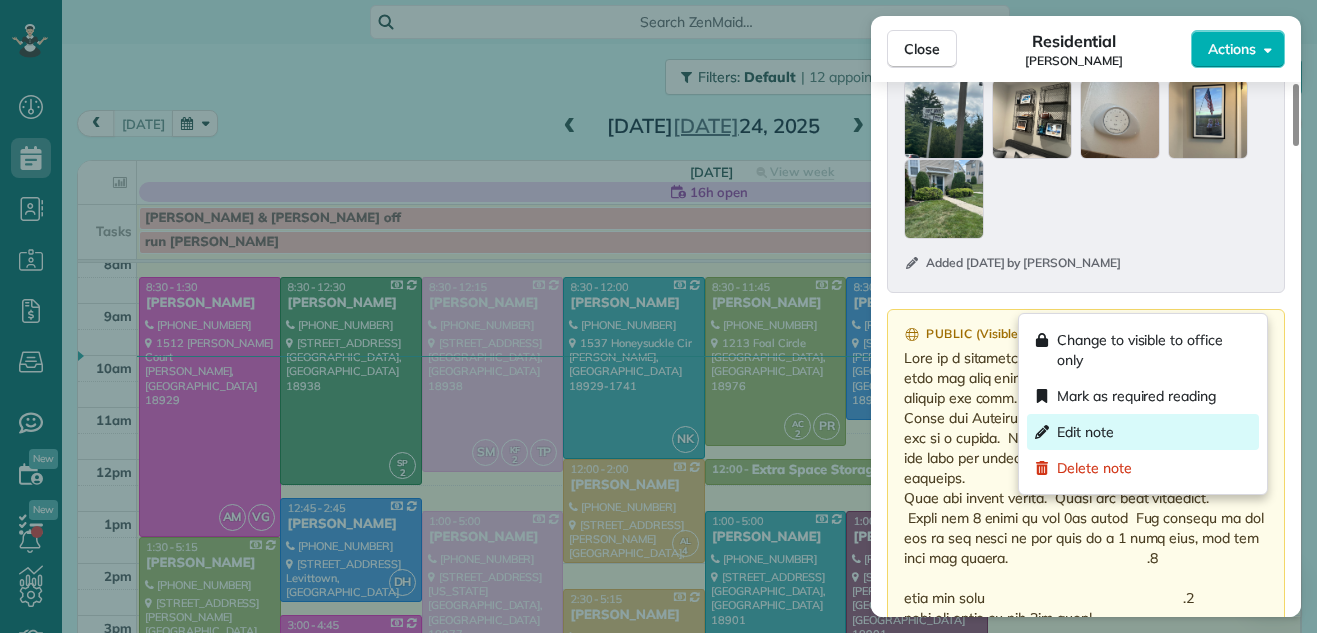 click on "Edit note" at bounding box center (1085, 432) 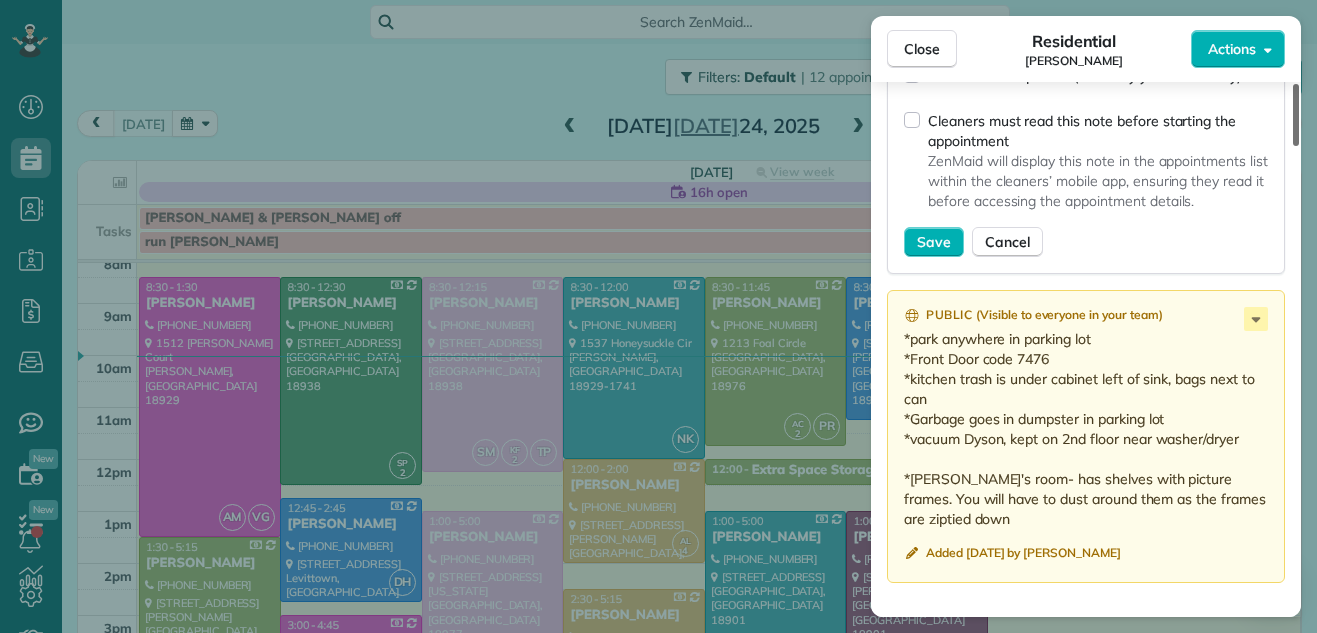 scroll, scrollTop: 2867, scrollLeft: 0, axis: vertical 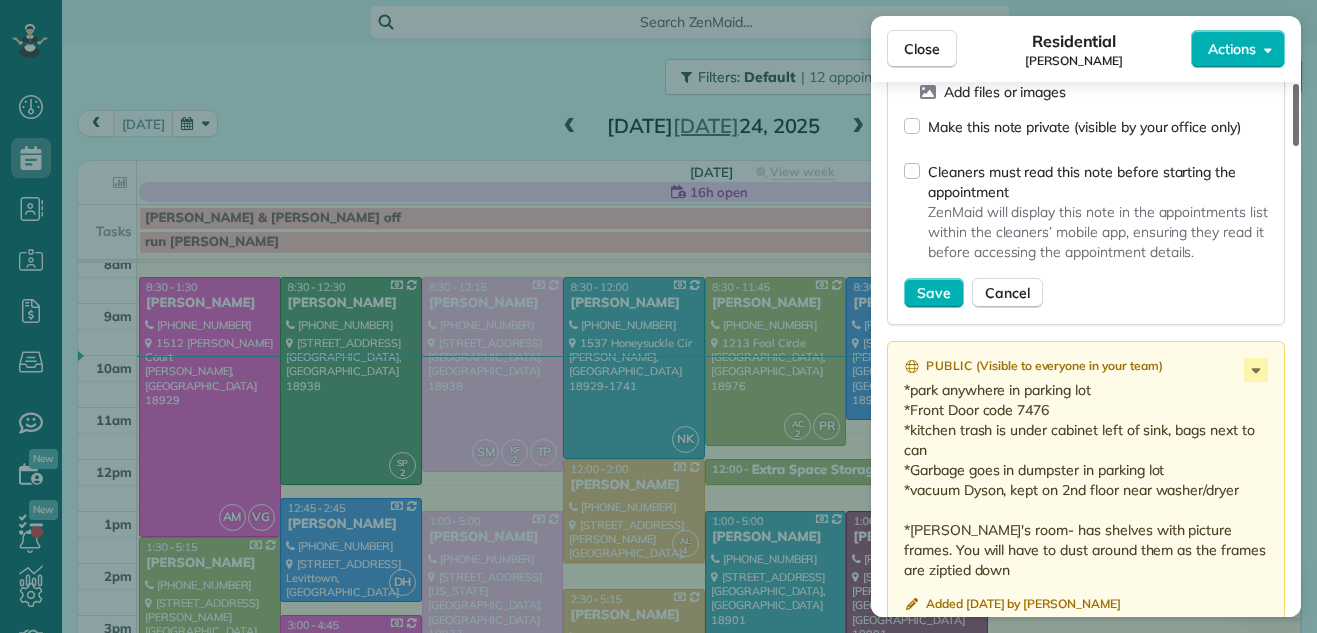 drag, startPoint x: 1295, startPoint y: 389, endPoint x: 1278, endPoint y: 434, distance: 48.104053 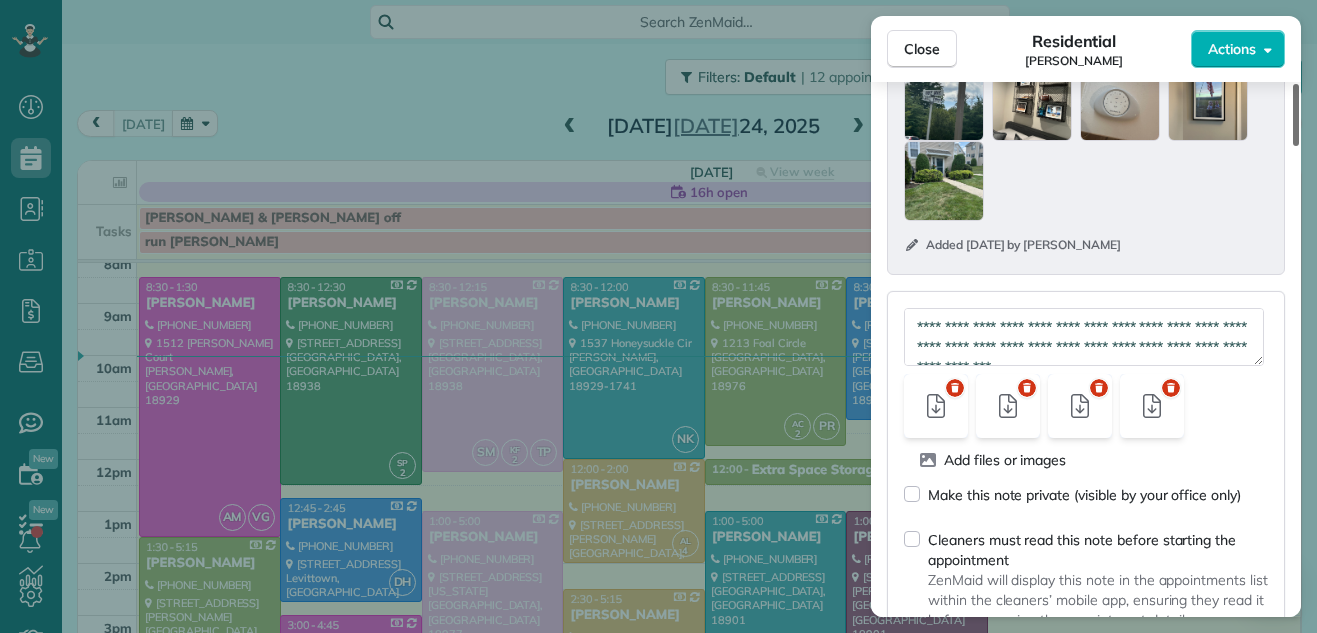 scroll, scrollTop: 2464, scrollLeft: 0, axis: vertical 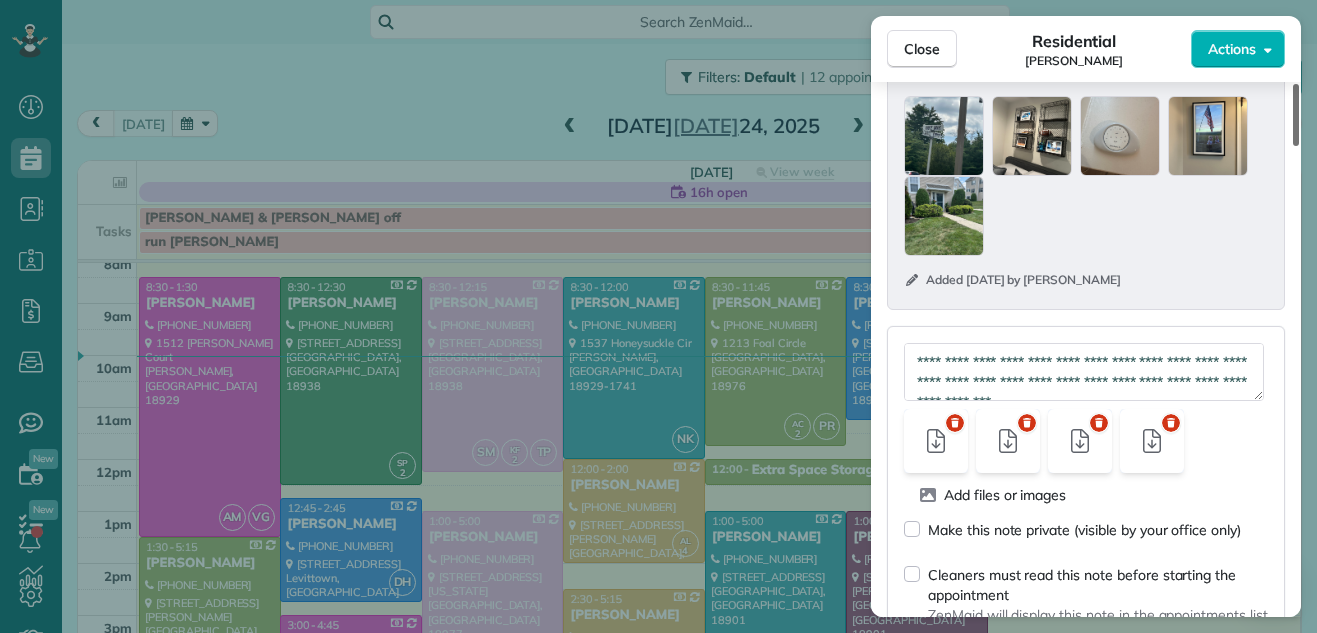drag, startPoint x: 1296, startPoint y: 443, endPoint x: 1242, endPoint y: 396, distance: 71.5891 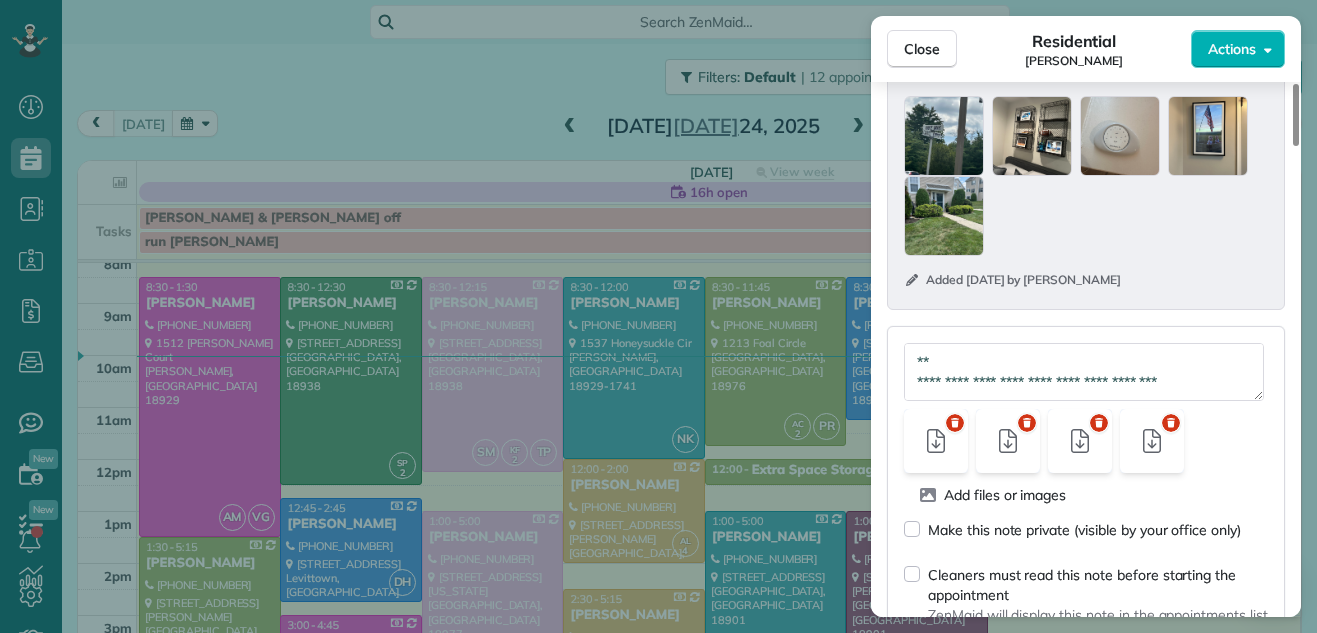 scroll, scrollTop: 780, scrollLeft: 0, axis: vertical 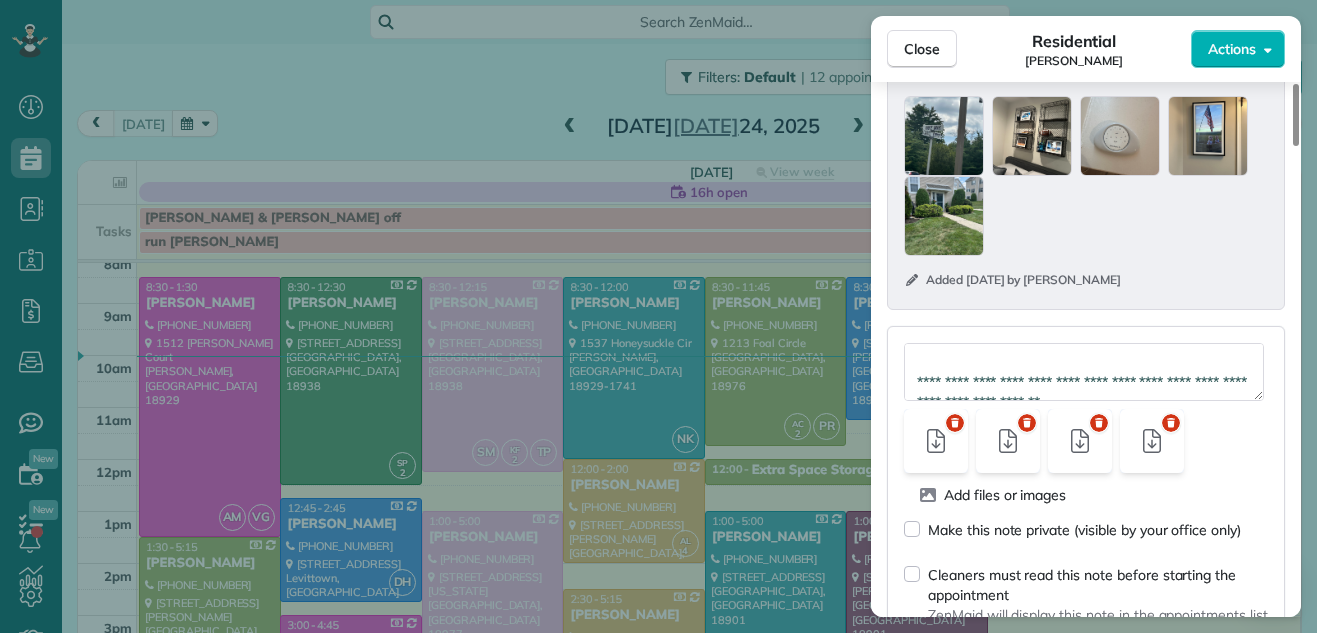 click at bounding box center [1084, 372] 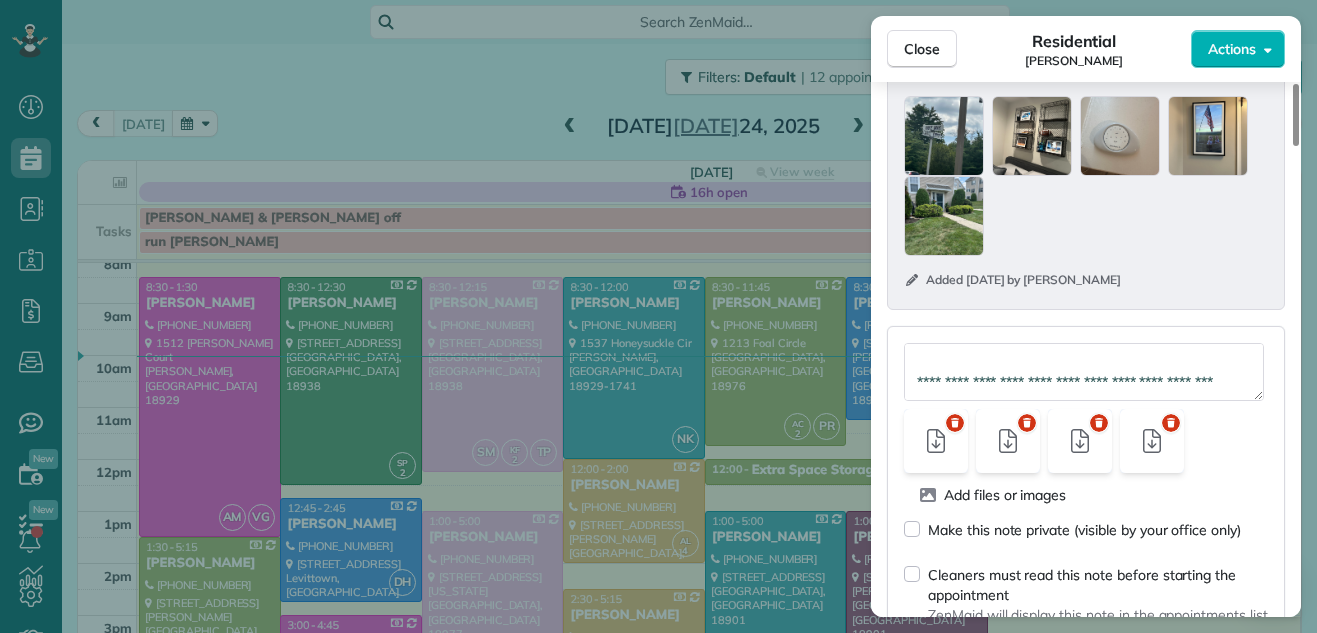 scroll, scrollTop: 769, scrollLeft: 0, axis: vertical 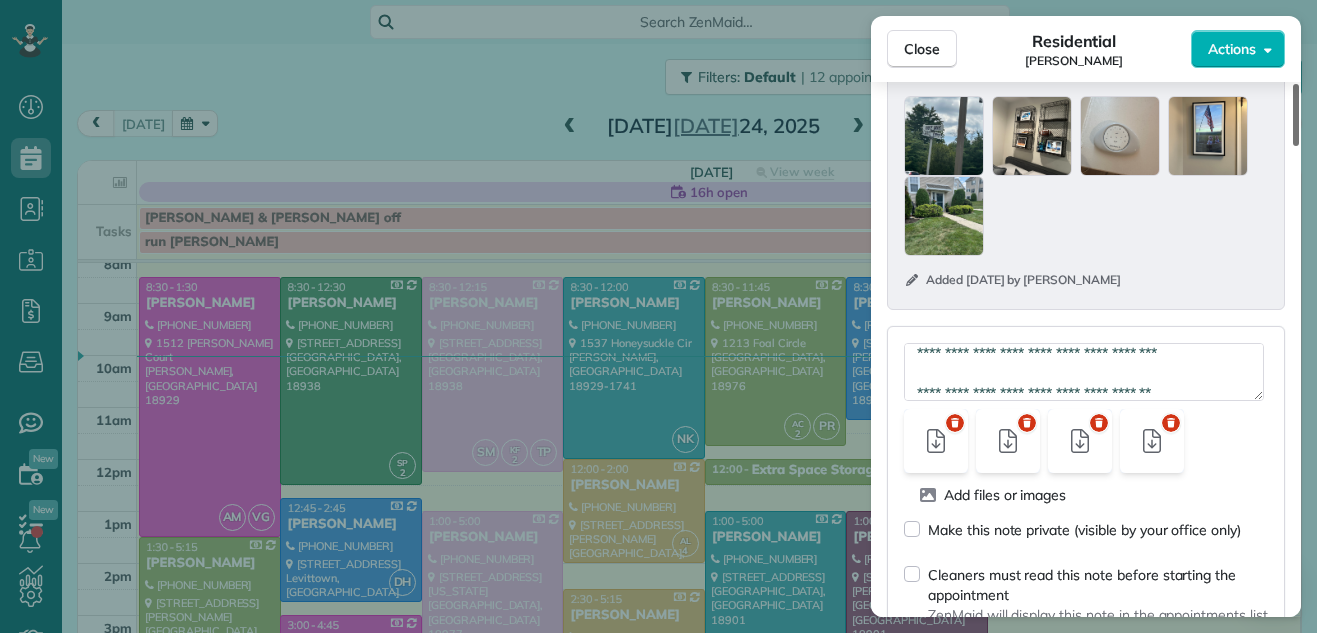 type on "**********" 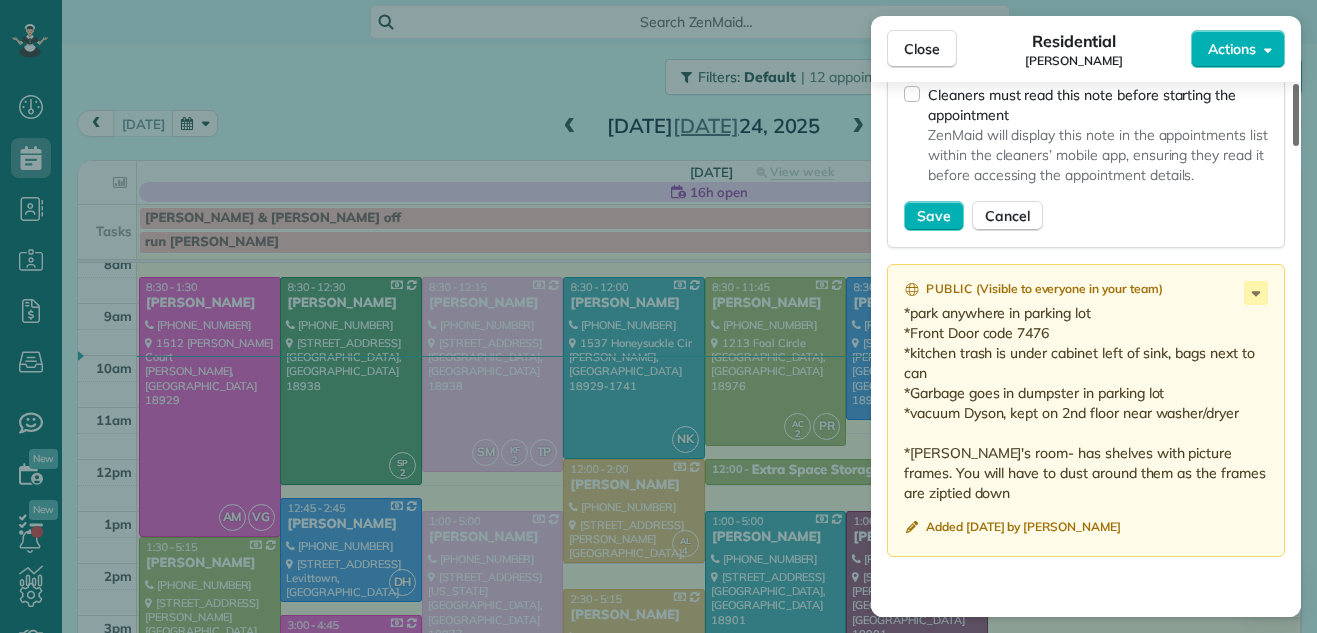 scroll, scrollTop: 3012, scrollLeft: 0, axis: vertical 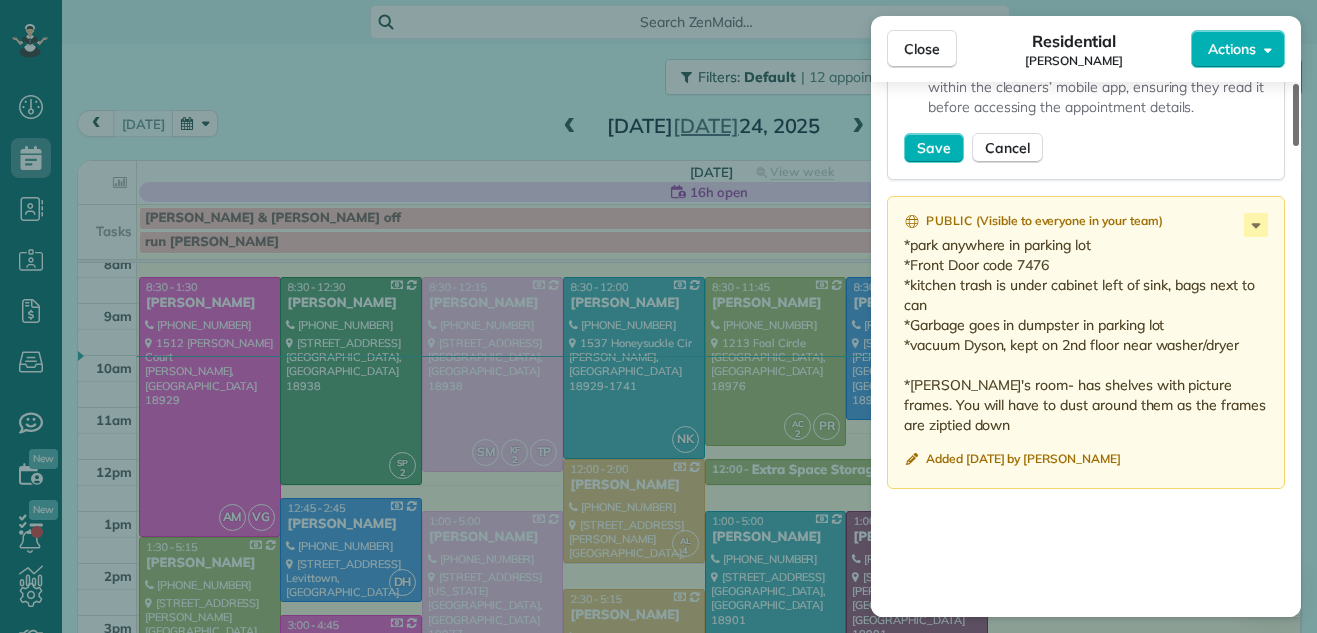 drag, startPoint x: 1295, startPoint y: 375, endPoint x: 1287, endPoint y: 439, distance: 64.49806 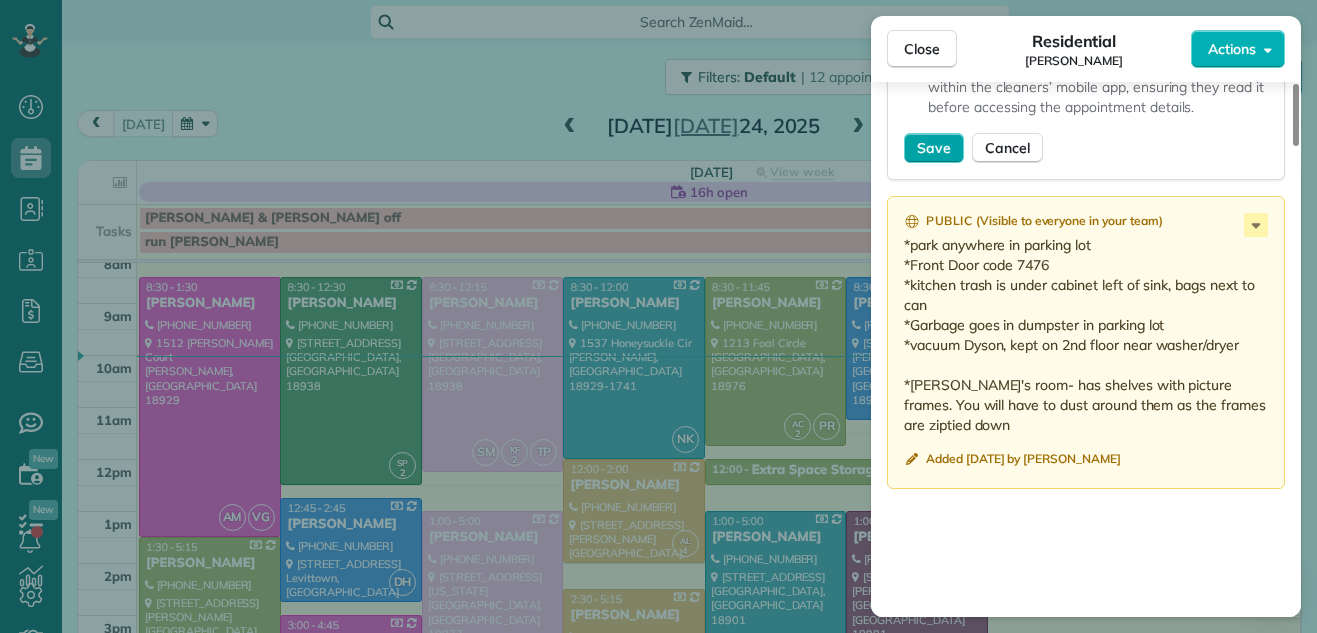 click on "Save" at bounding box center (934, 148) 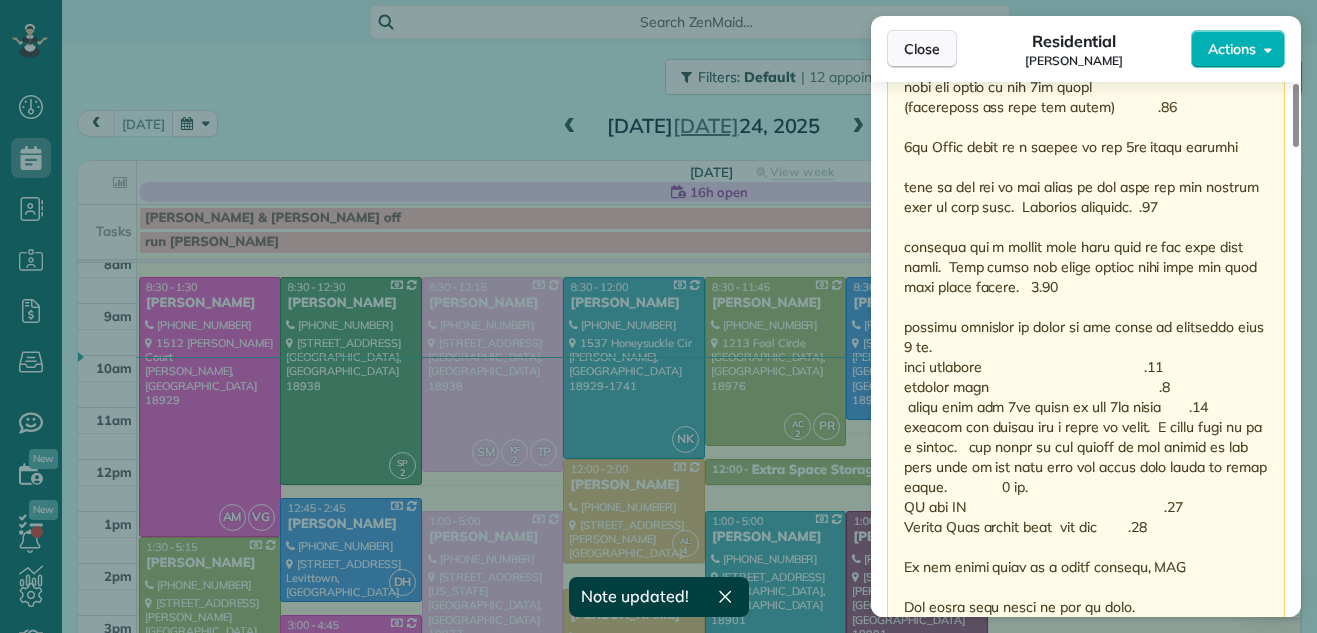 click on "Close" at bounding box center (922, 49) 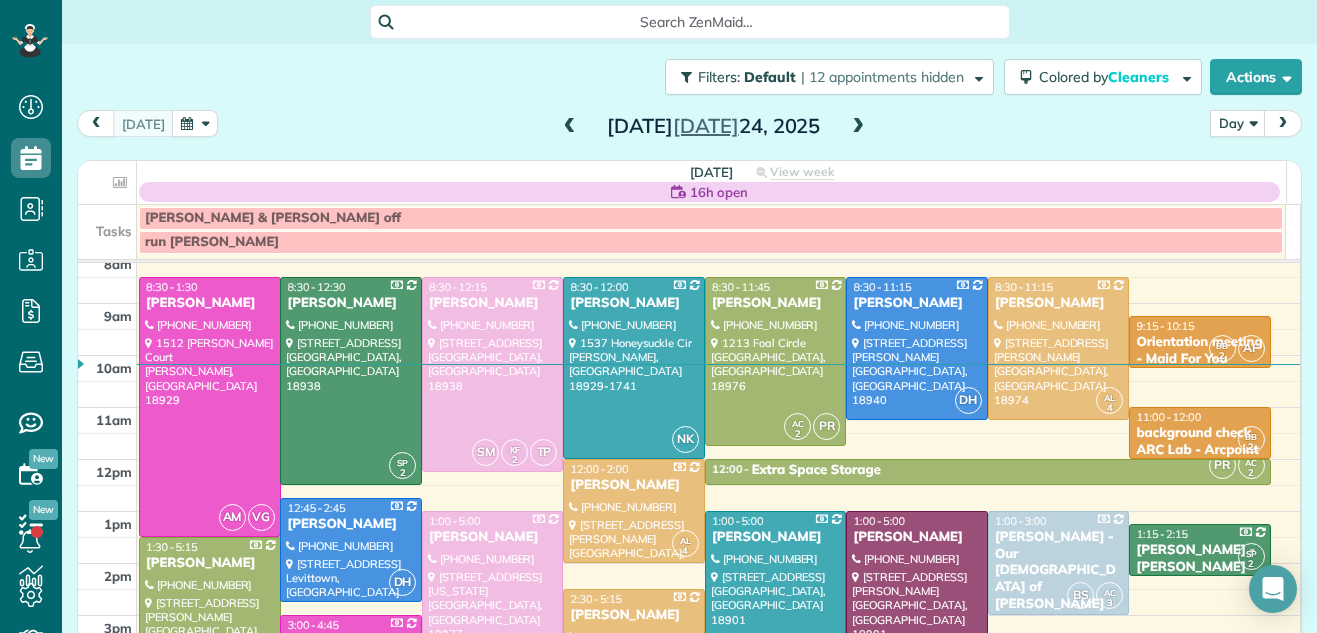 click at bounding box center [858, 127] 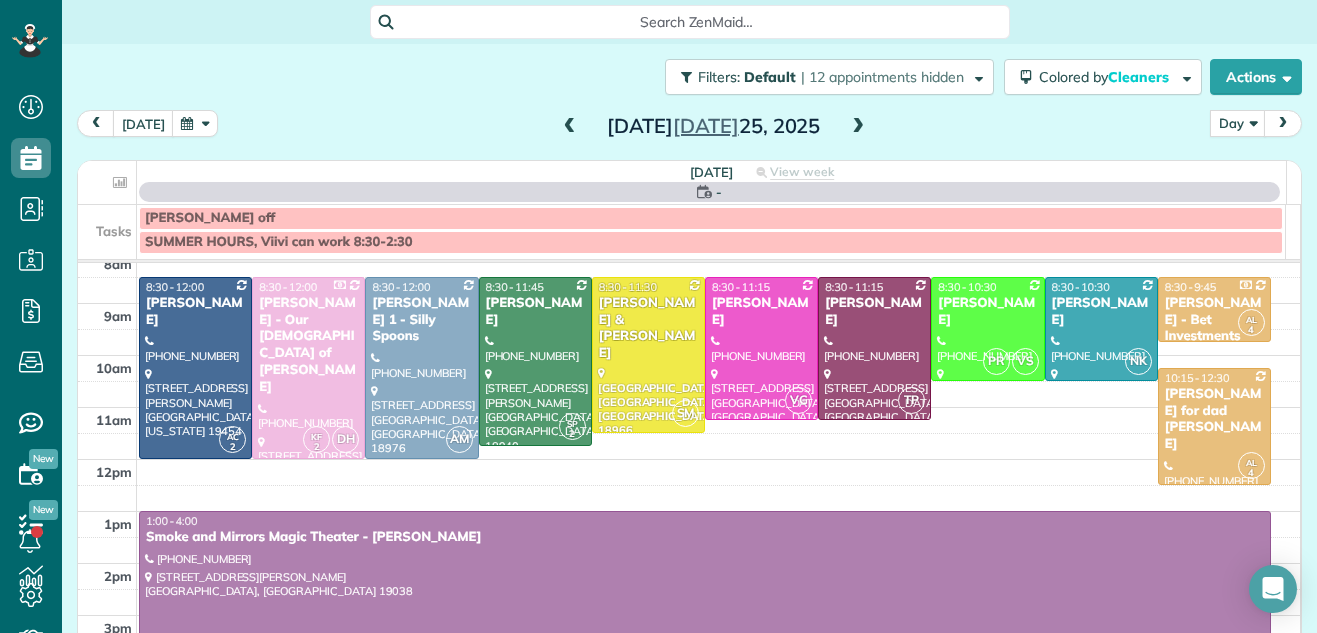 scroll, scrollTop: 0, scrollLeft: 0, axis: both 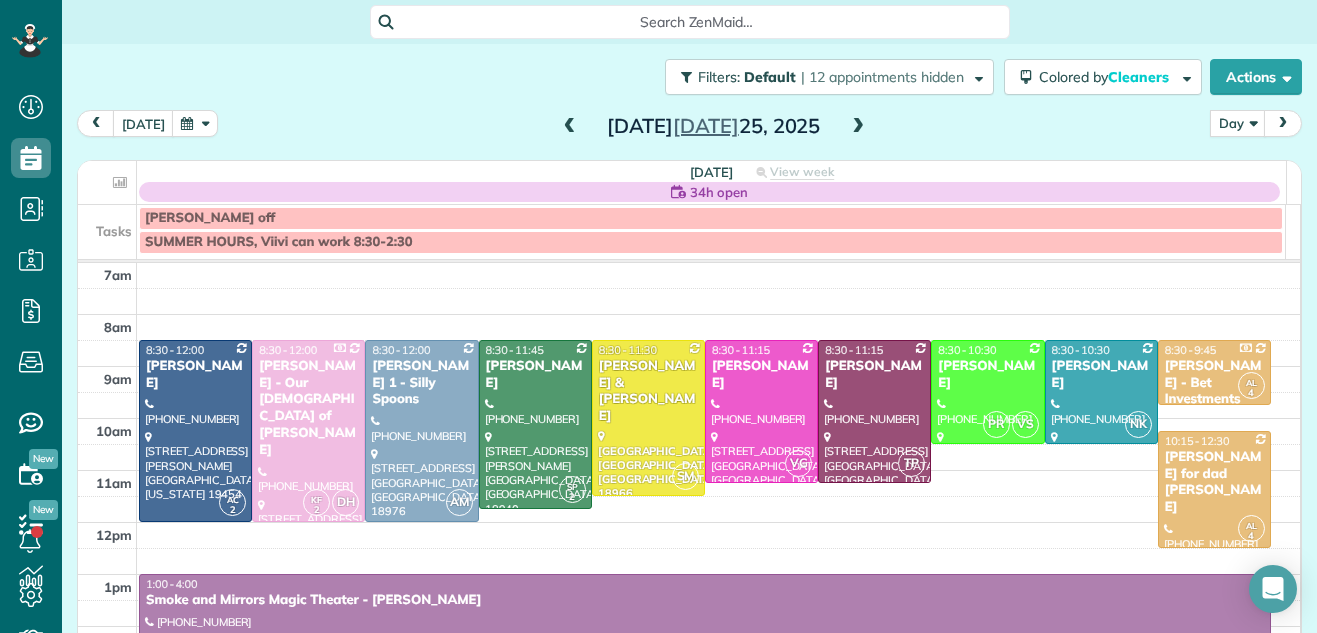 click at bounding box center (858, 127) 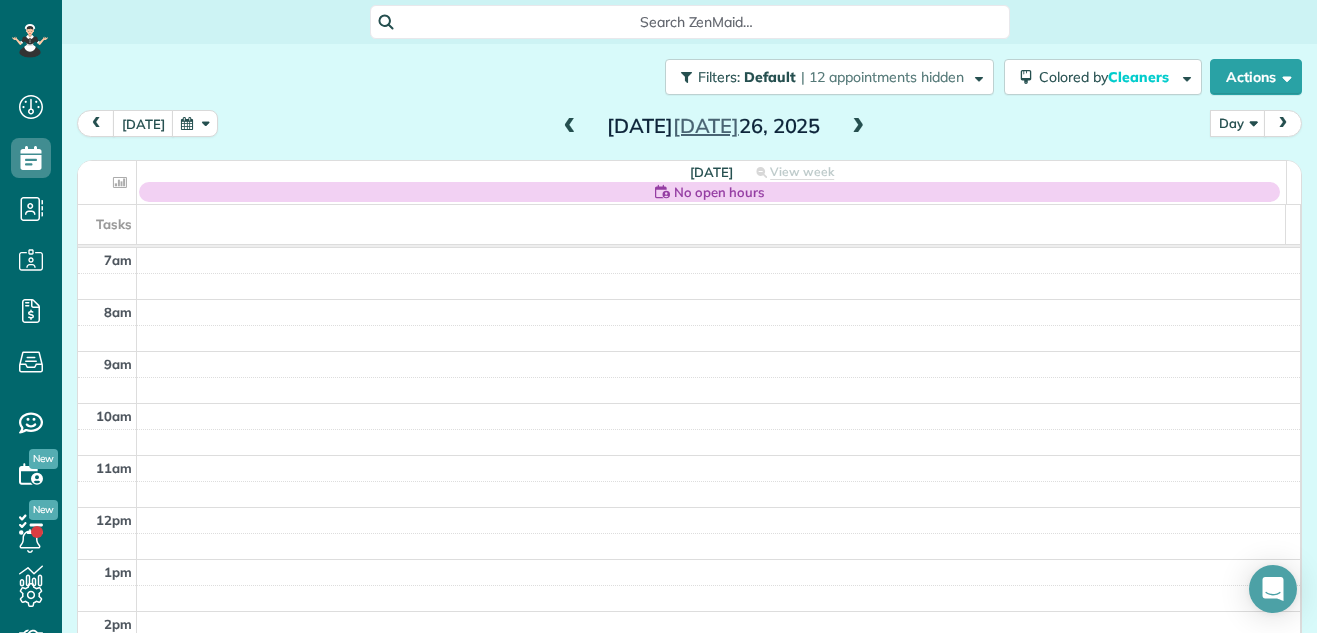 click at bounding box center (858, 127) 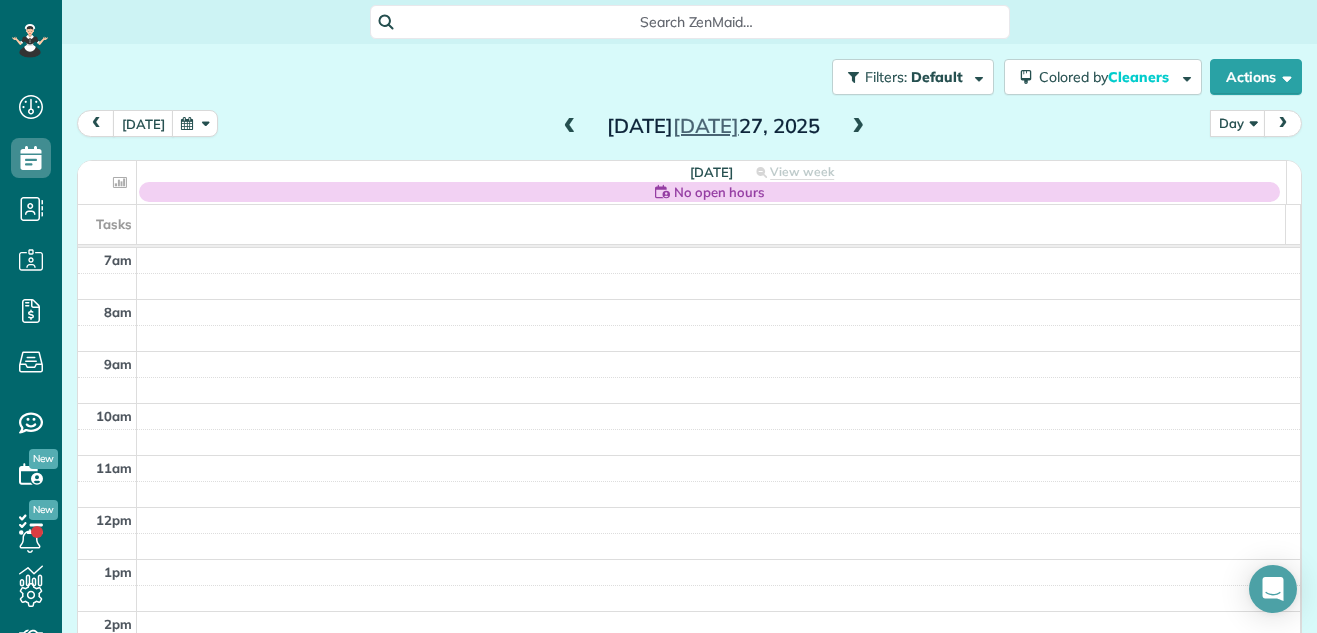 click at bounding box center [858, 127] 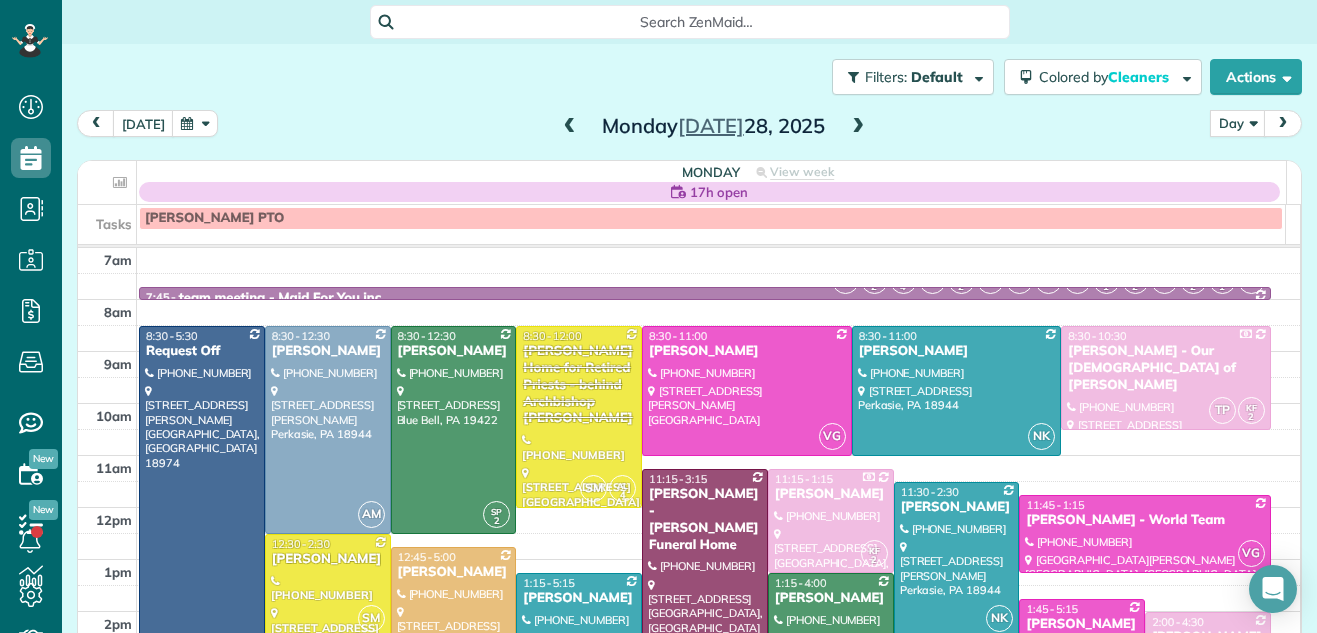 click at bounding box center [858, 127] 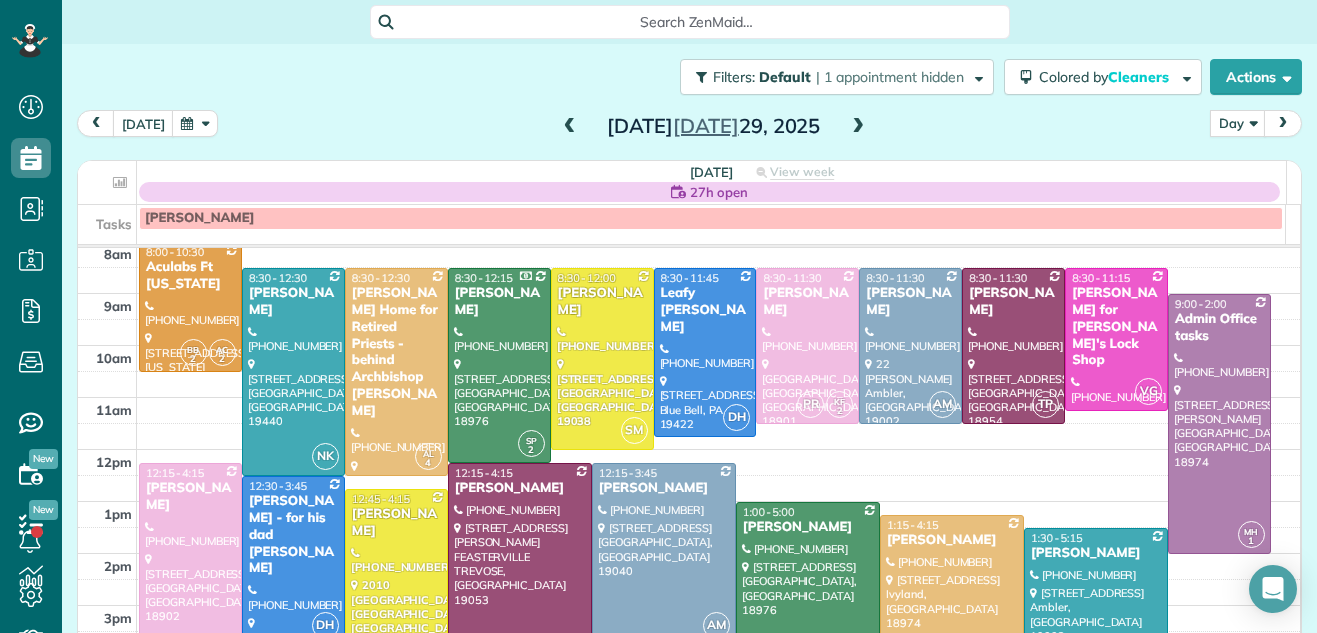 scroll, scrollTop: 46, scrollLeft: 0, axis: vertical 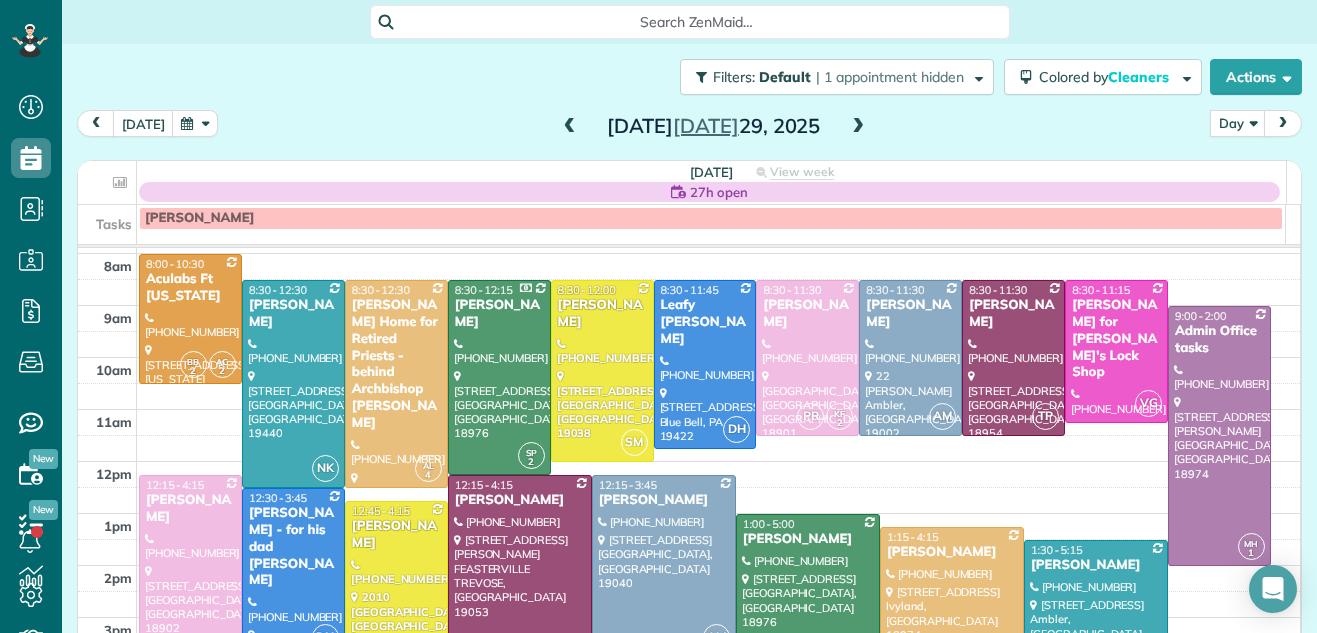 click at bounding box center [808, 618] 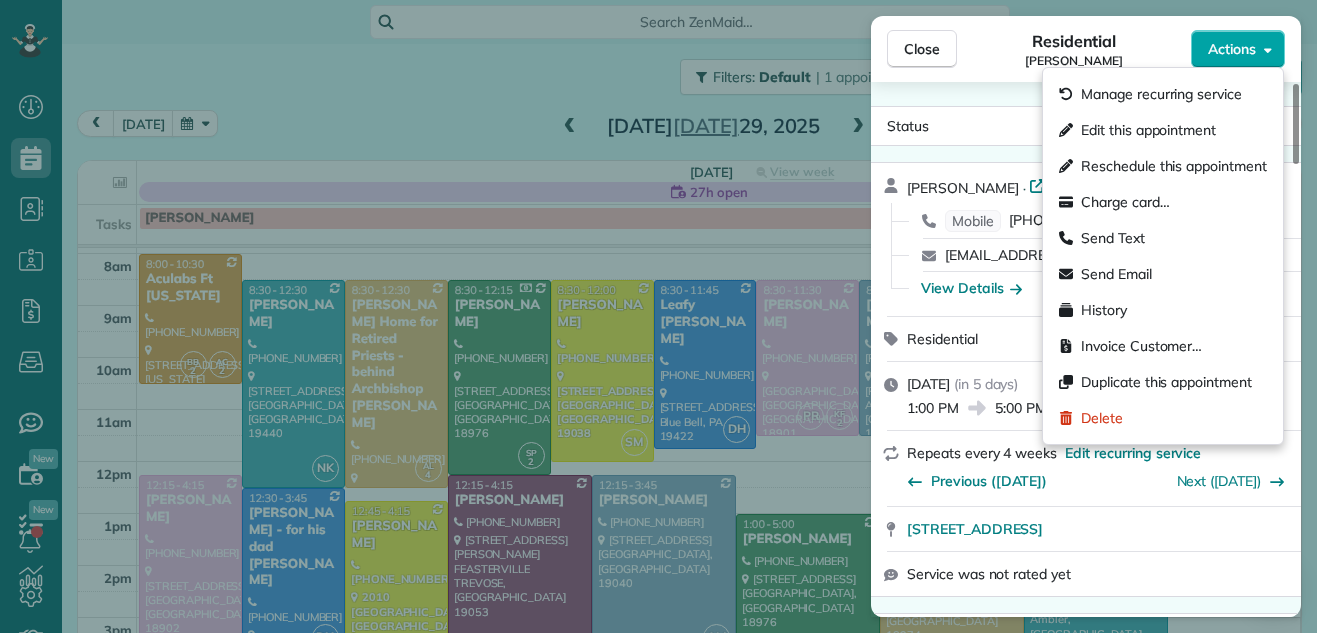 click on "Actions" at bounding box center (1232, 49) 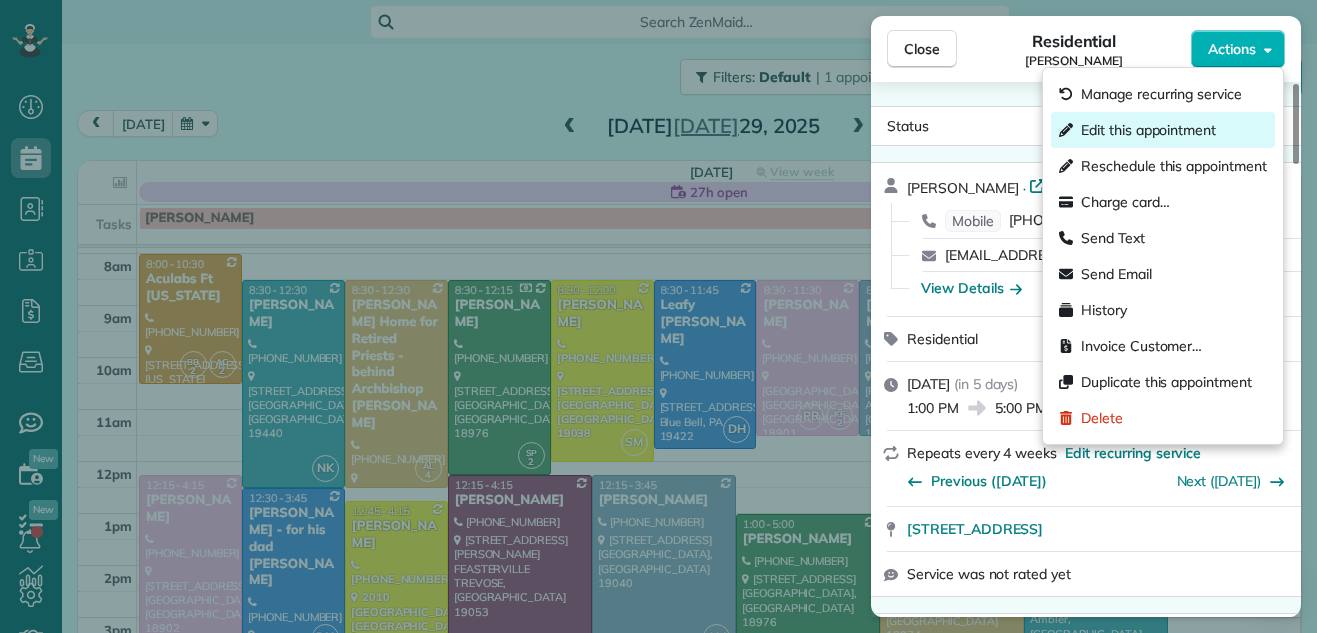 click on "Edit this appointment" at bounding box center (1148, 130) 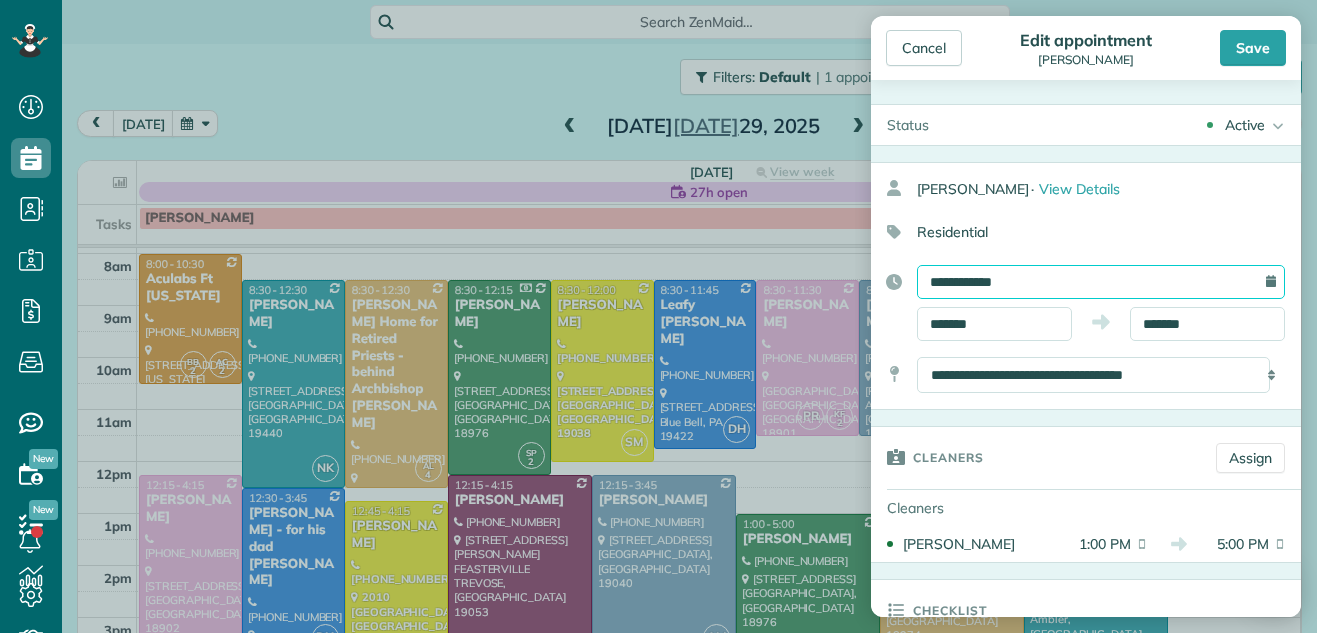 click on "**********" at bounding box center [1101, 282] 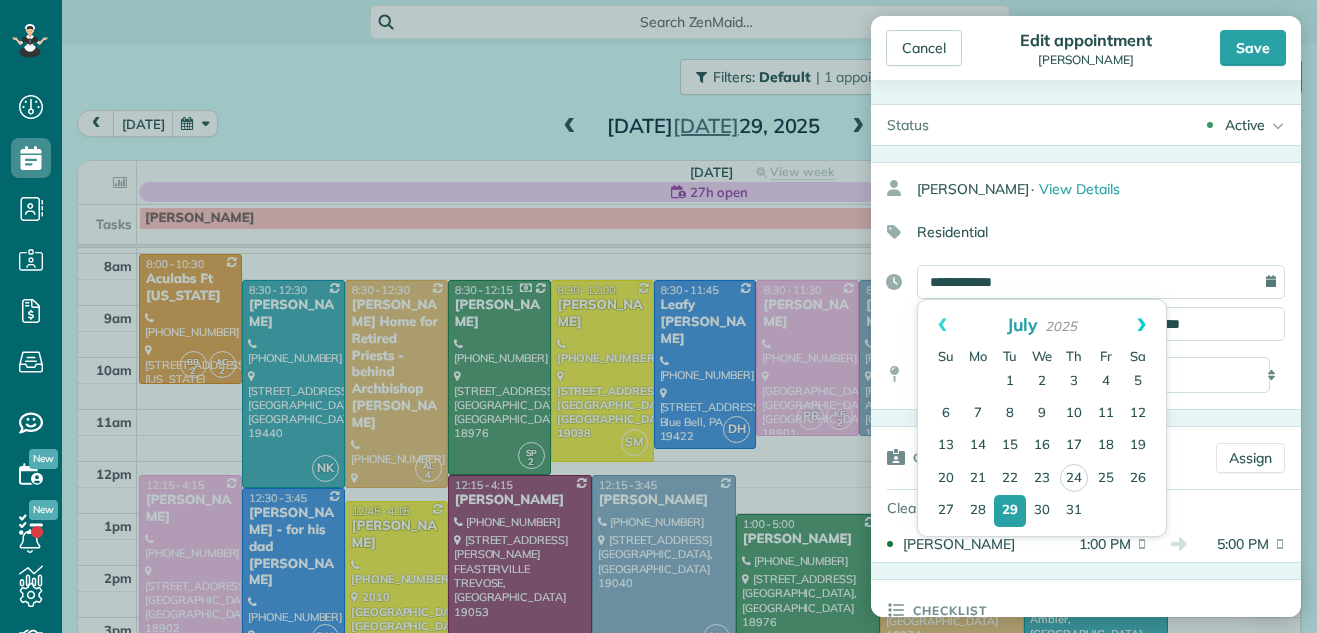 click on "Next" at bounding box center (1141, 325) 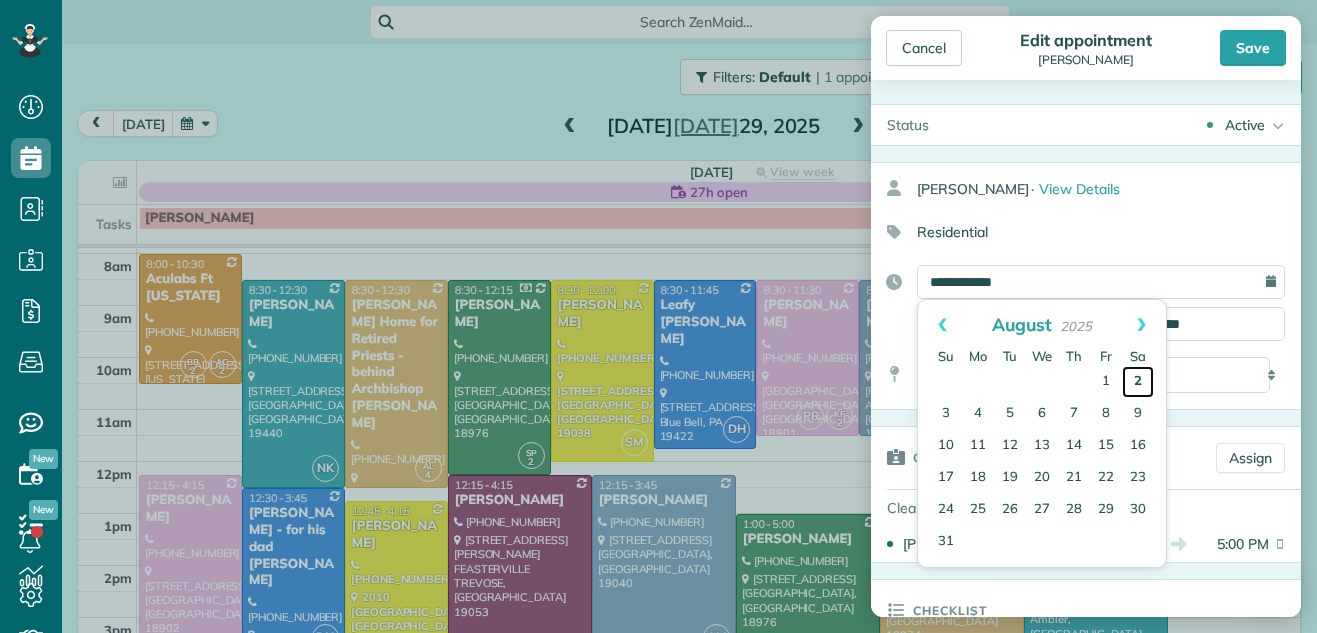 click on "2" at bounding box center [1138, 382] 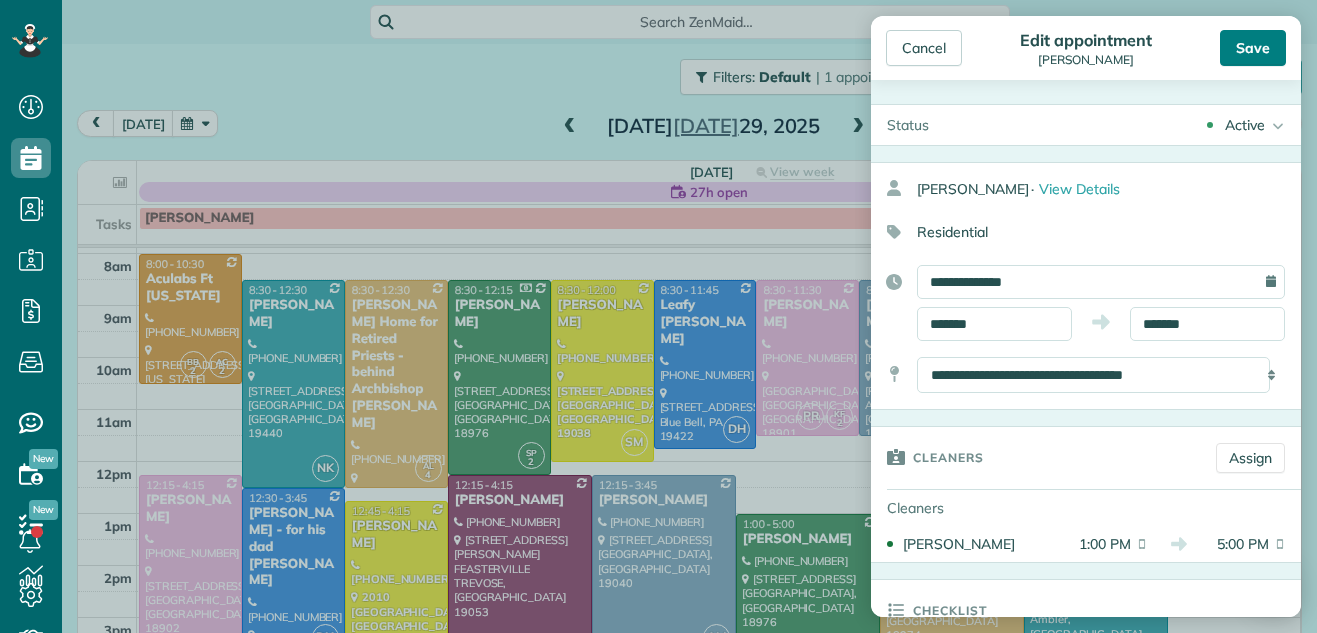 click on "Save" at bounding box center (1253, 48) 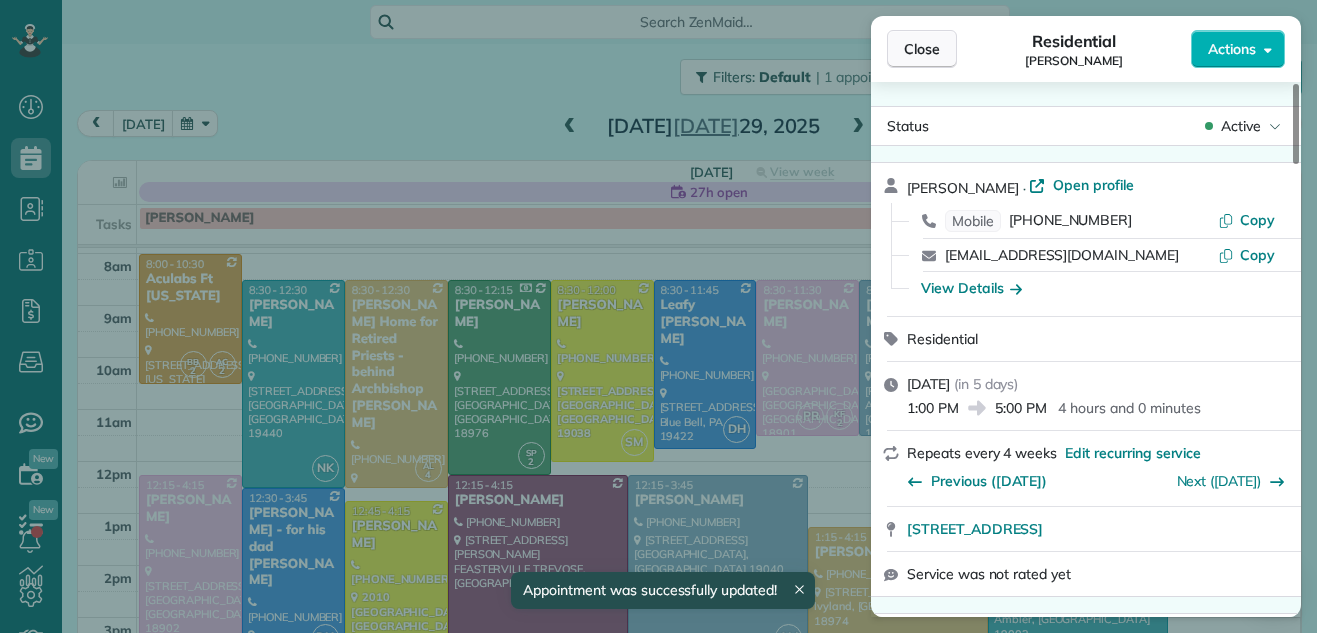 click on "Close" at bounding box center [922, 49] 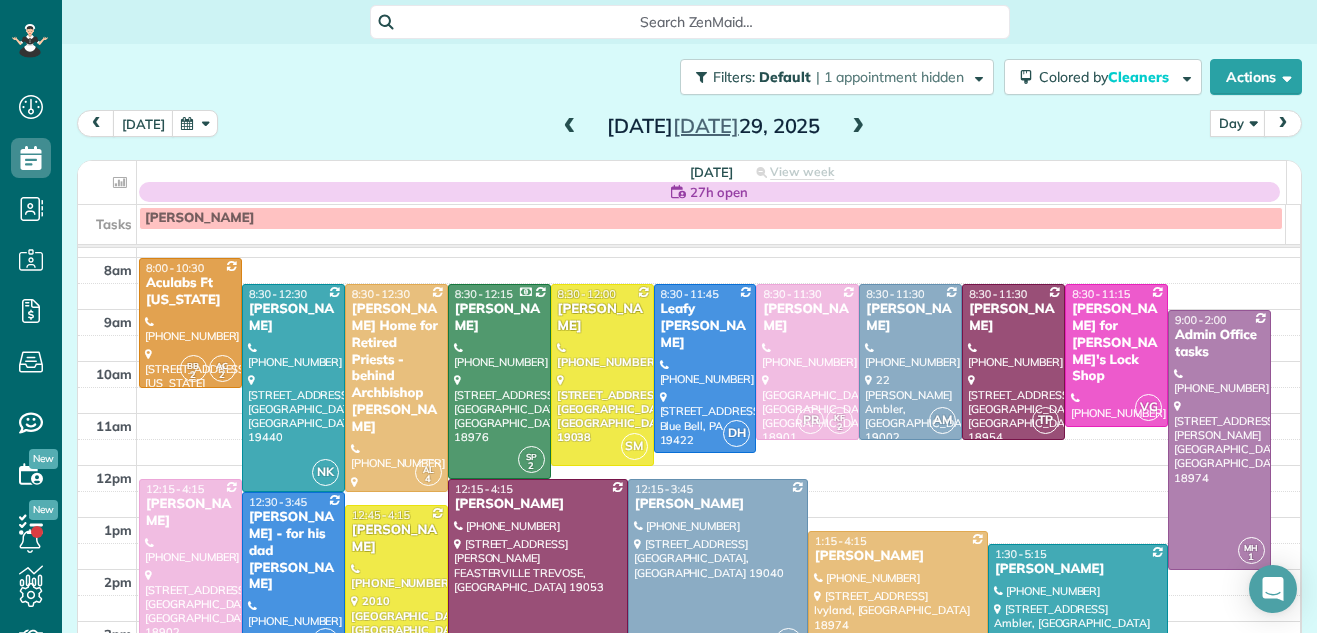 scroll, scrollTop: 29, scrollLeft: 0, axis: vertical 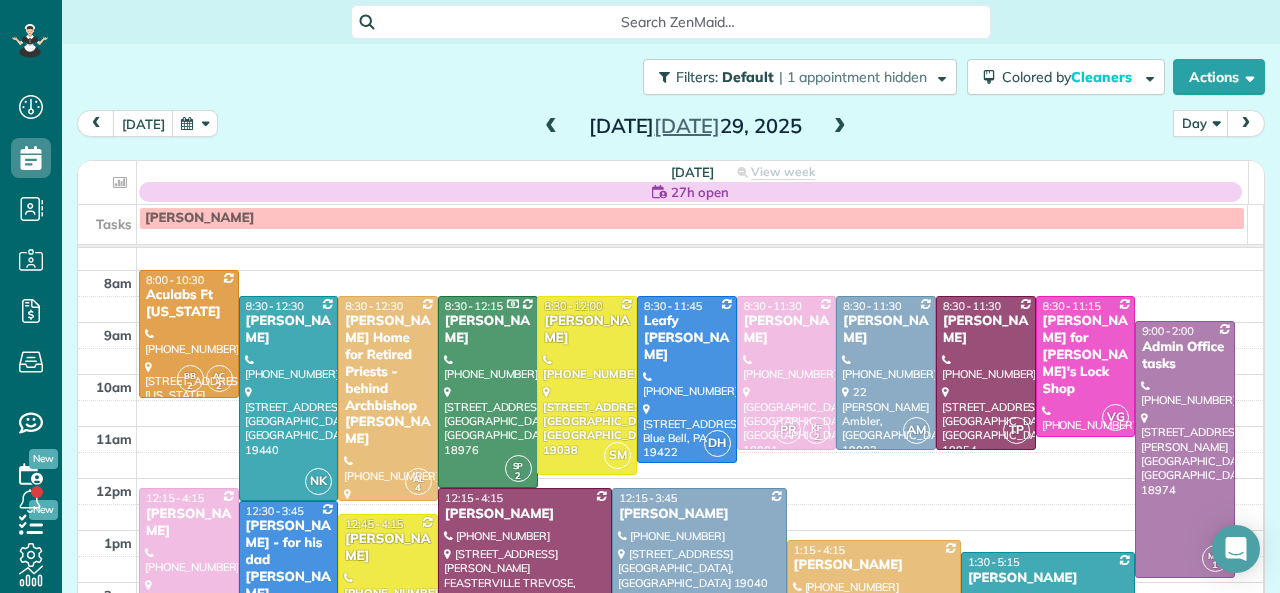 click at bounding box center (551, 127) 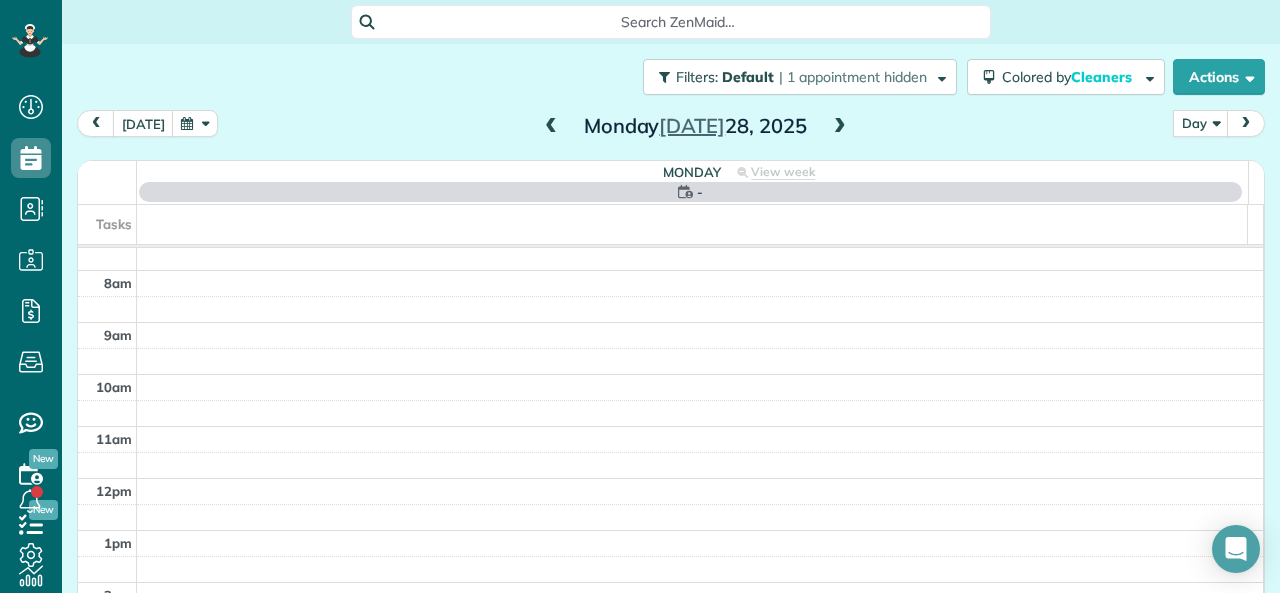 scroll, scrollTop: 0, scrollLeft: 0, axis: both 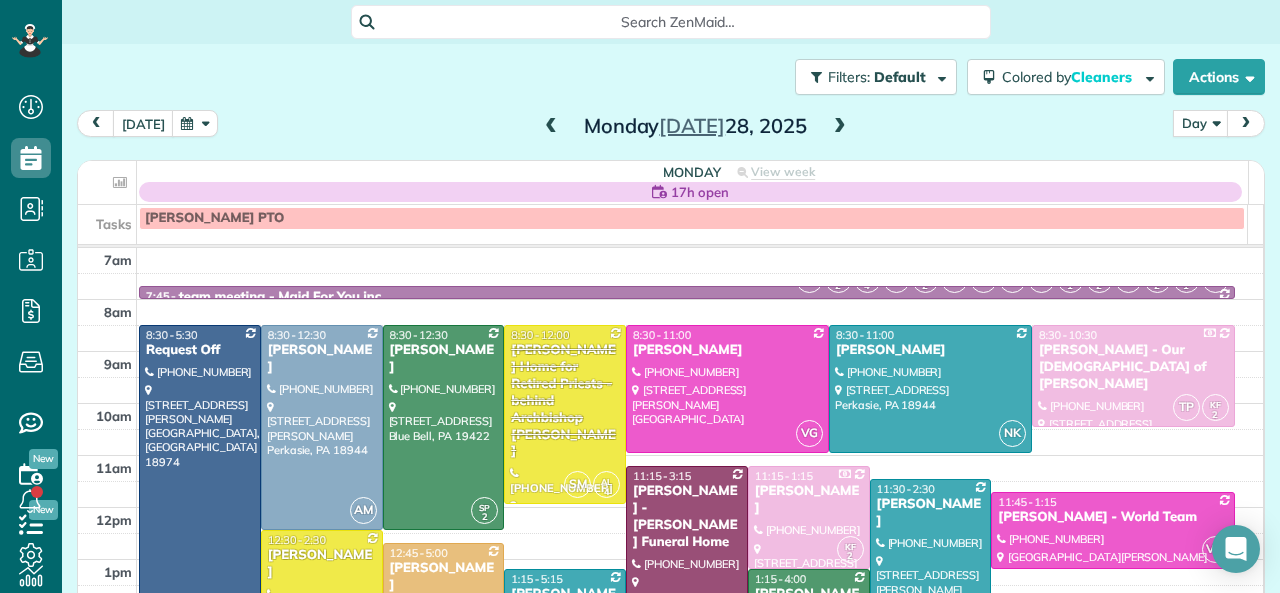 click at bounding box center (840, 127) 